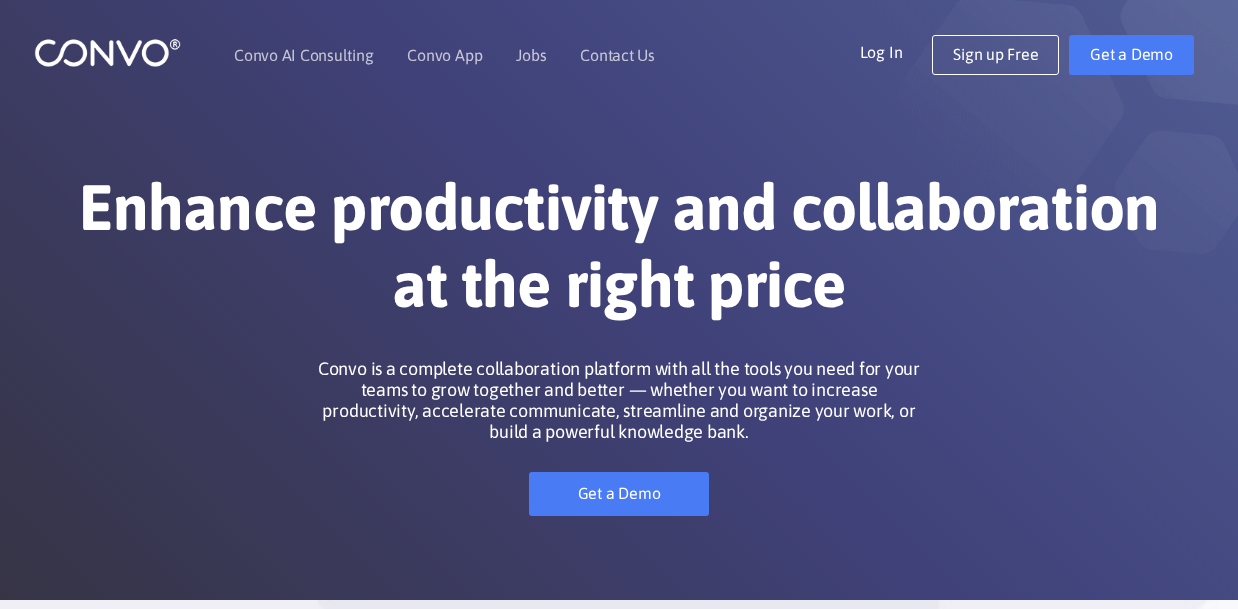 scroll, scrollTop: 0, scrollLeft: 0, axis: both 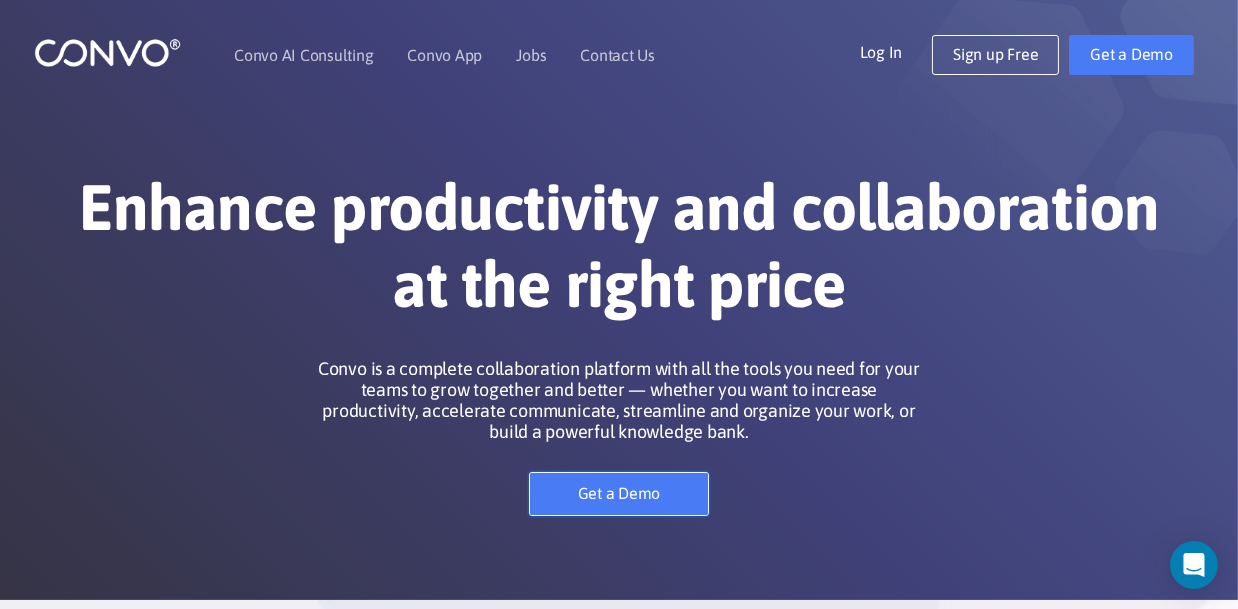 drag, startPoint x: 0, startPoint y: 0, endPoint x: 690, endPoint y: 472, distance: 835.9928 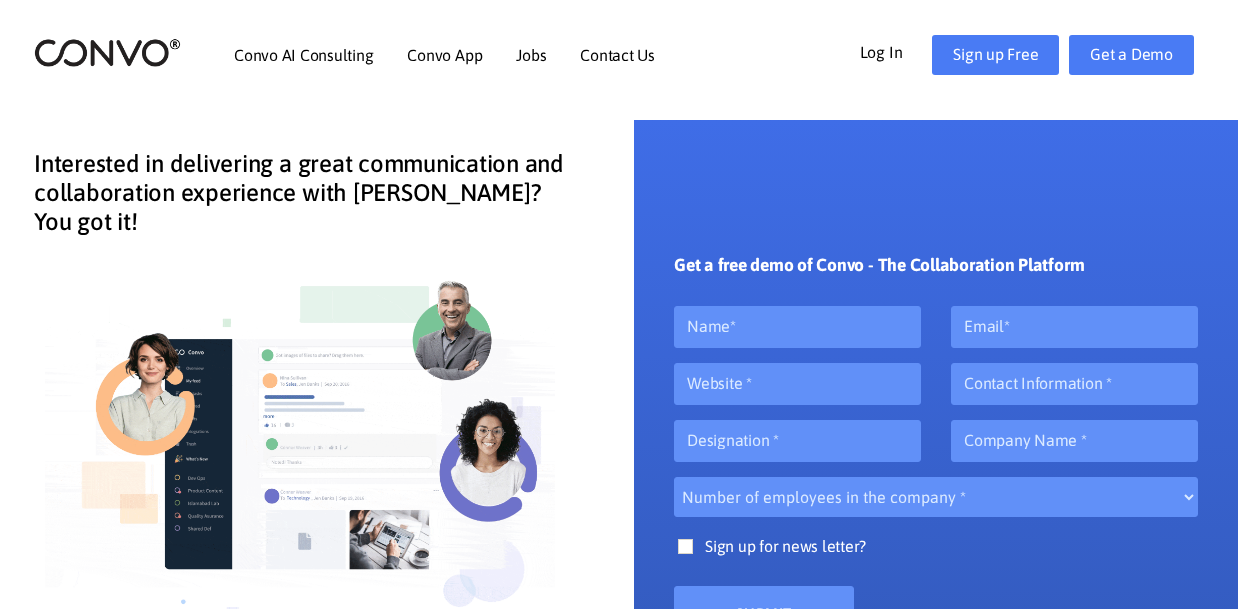 scroll, scrollTop: 0, scrollLeft: 0, axis: both 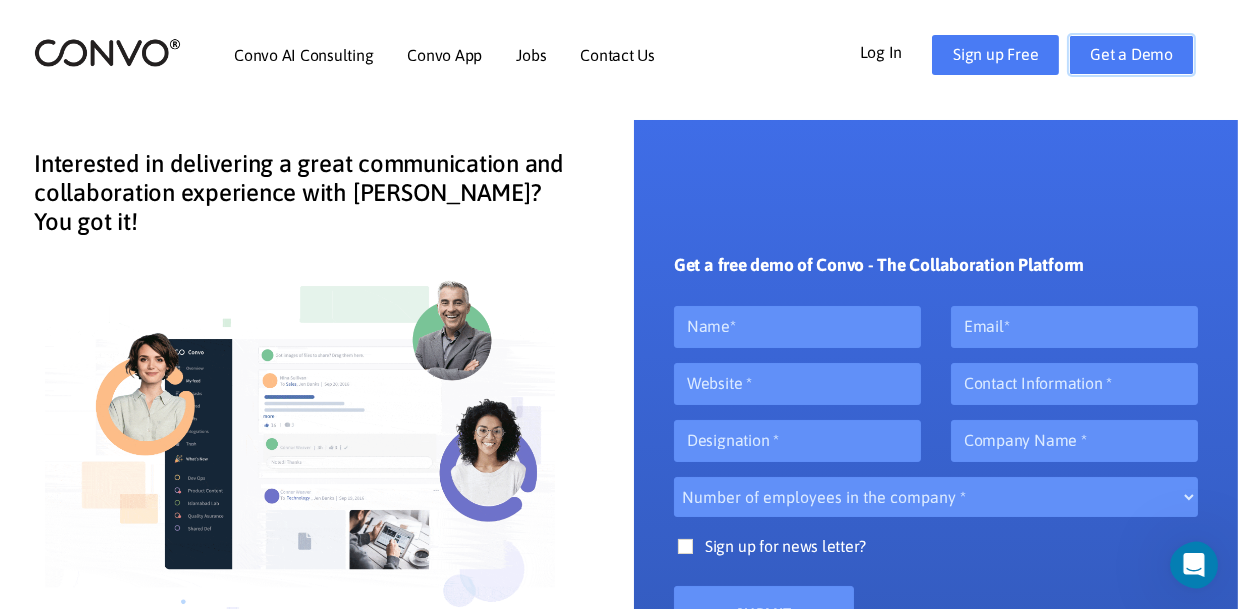 click on "Get a Demo" at bounding box center (1131, 55) 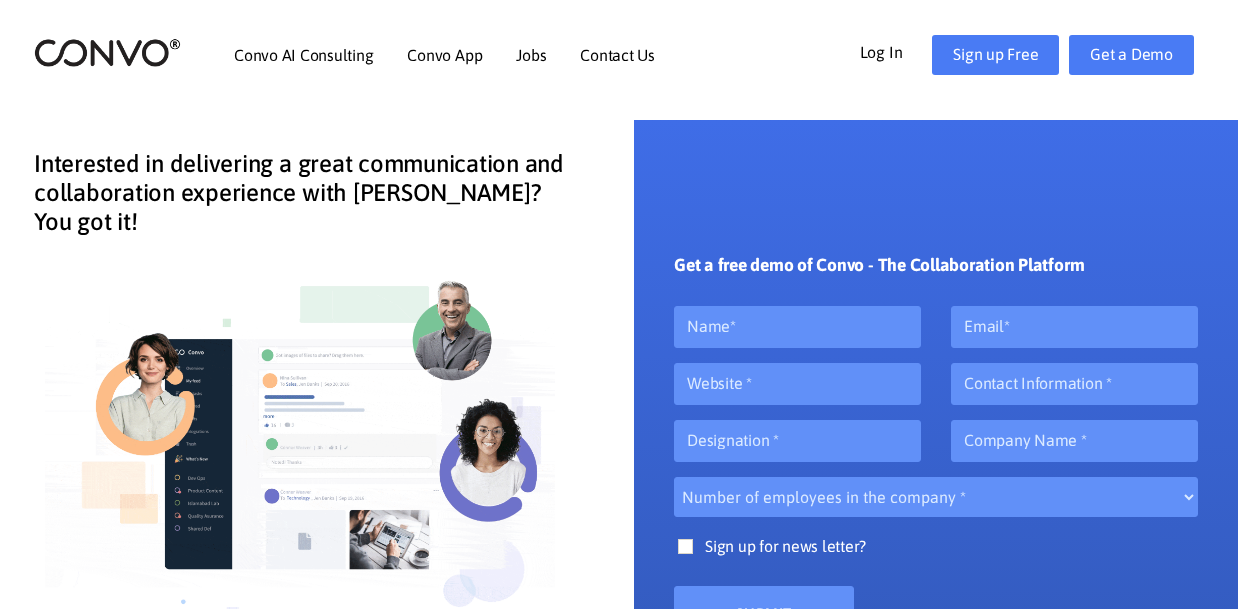 scroll, scrollTop: 0, scrollLeft: 0, axis: both 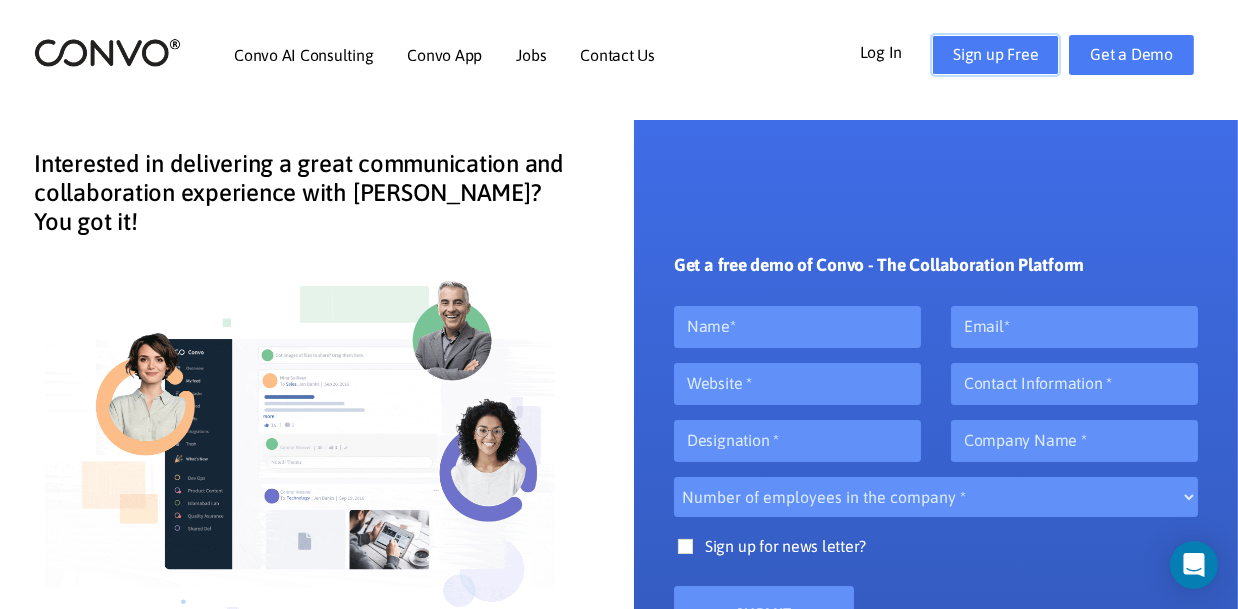 click on "Sign up Free" at bounding box center [995, 55] 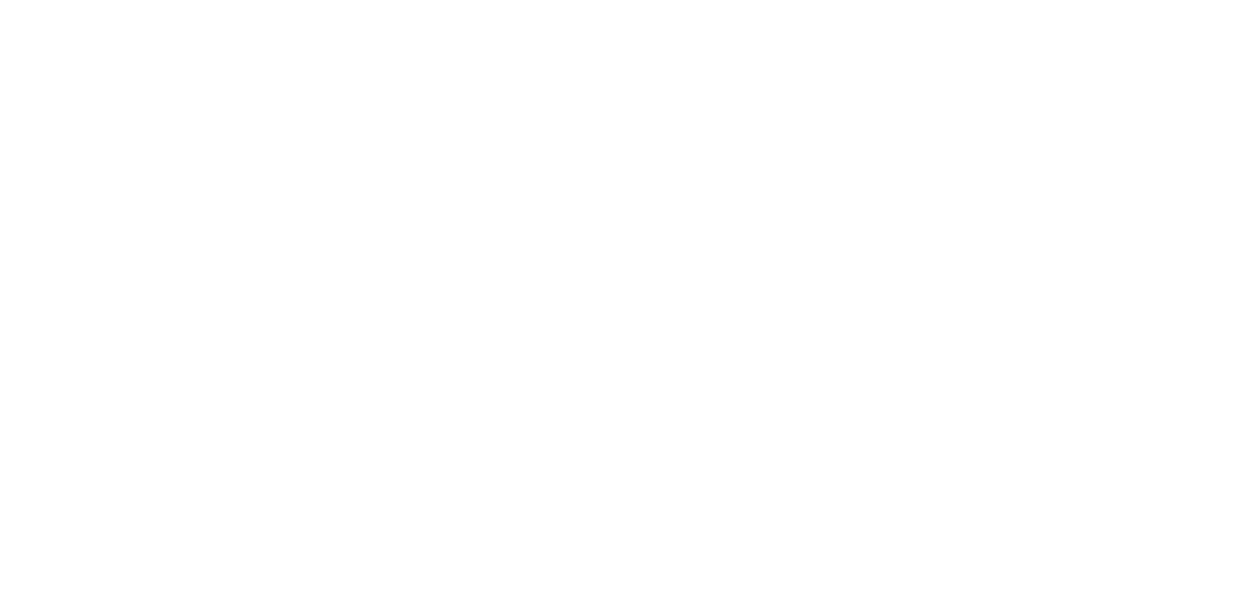 scroll, scrollTop: 0, scrollLeft: 0, axis: both 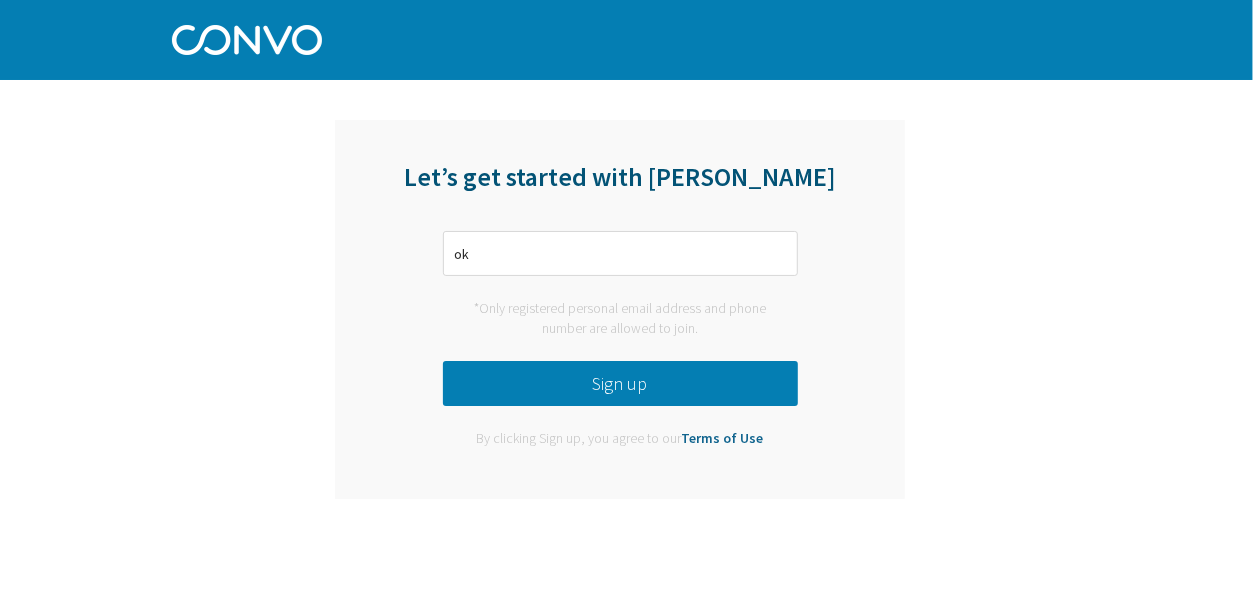 click on "Sign up" at bounding box center (620, 383) 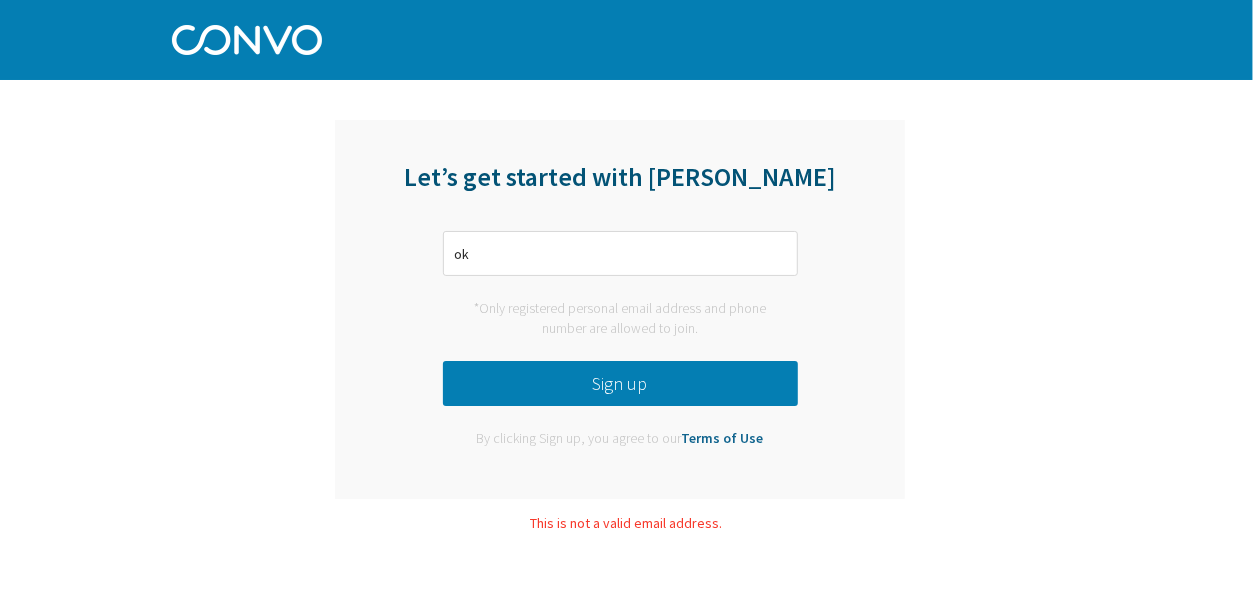 click on "Sign up" at bounding box center (620, 383) 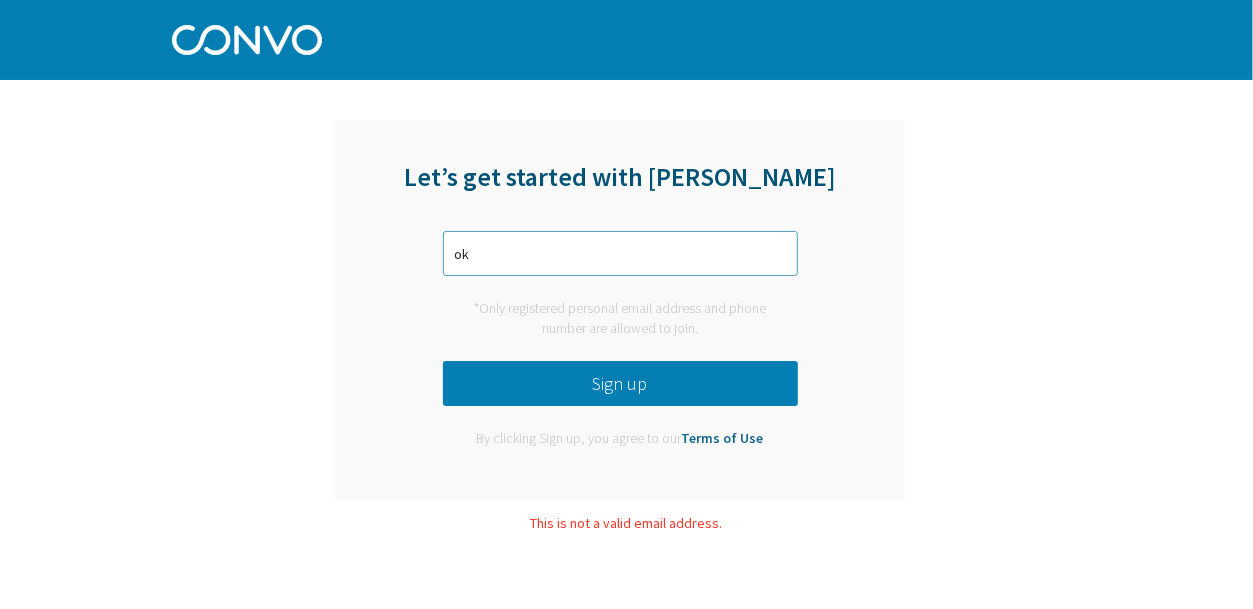 click on "ok" at bounding box center [620, 253] 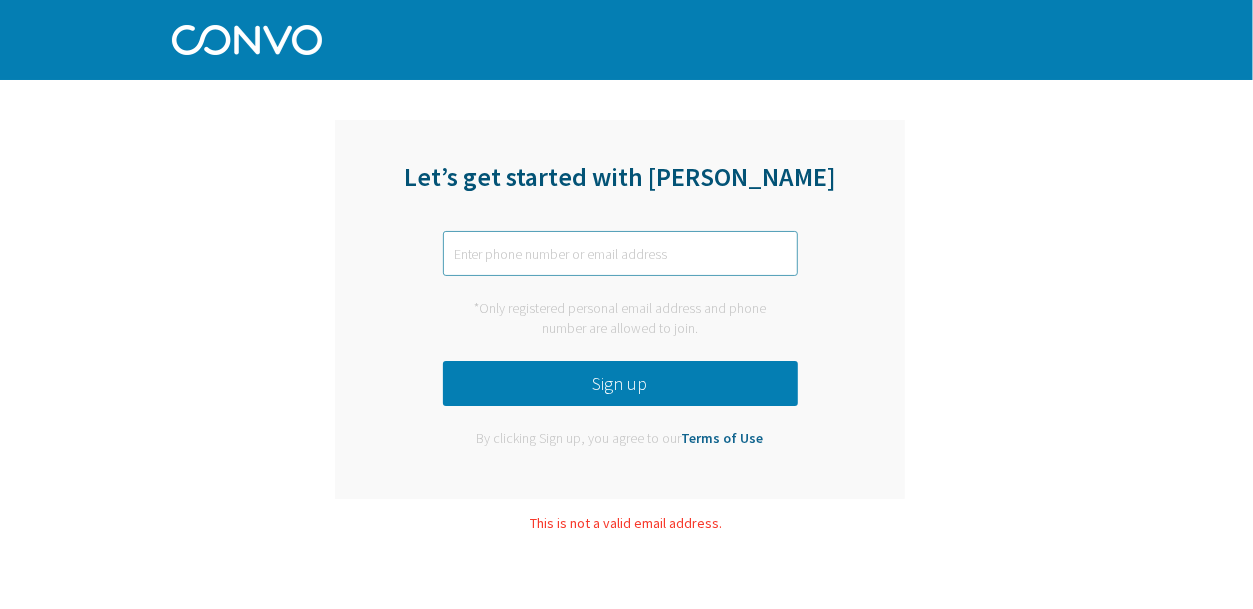 click at bounding box center [620, 253] 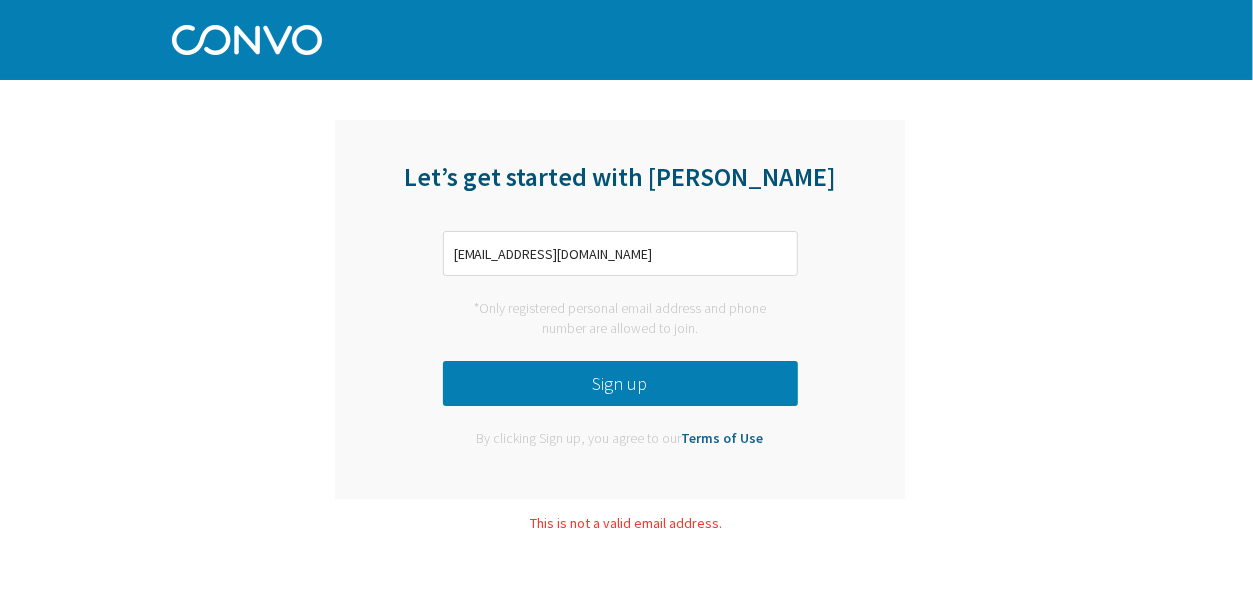 click on "Sign up" at bounding box center [620, 383] 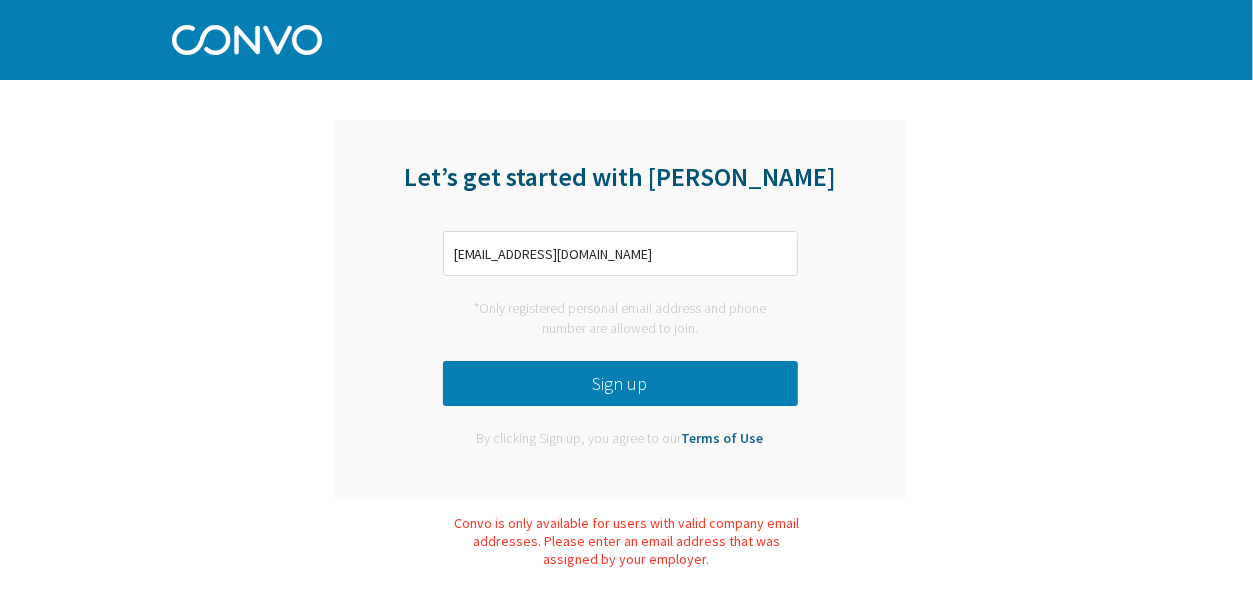 click on "Sign up" at bounding box center (620, 383) 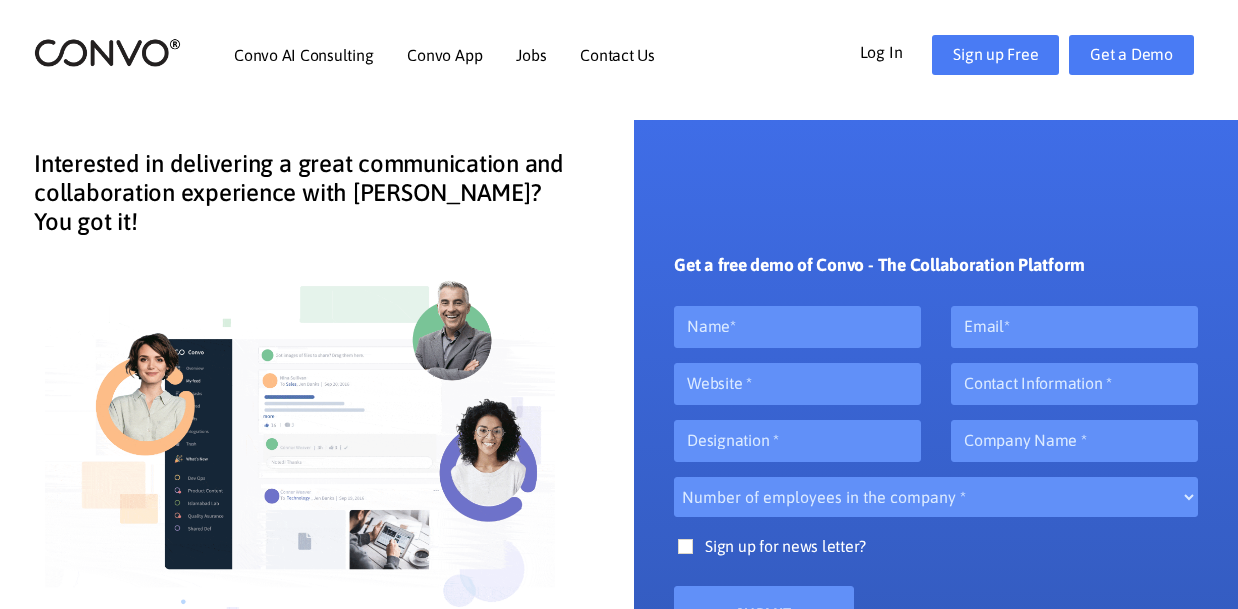 scroll, scrollTop: 0, scrollLeft: 0, axis: both 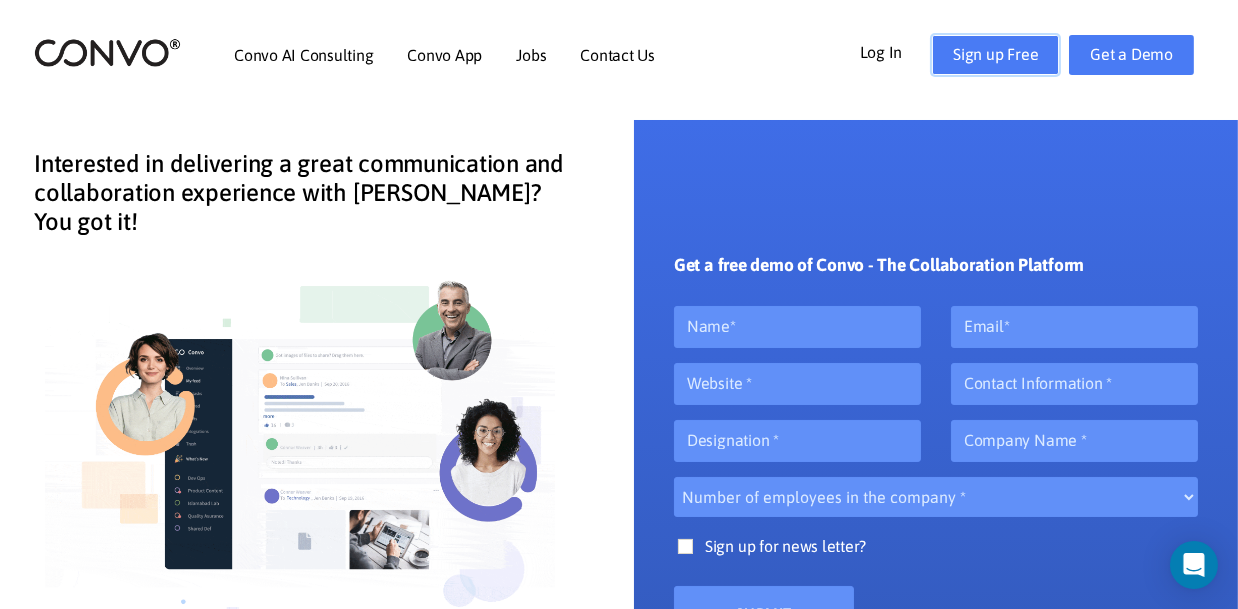 click on "Sign up Free" at bounding box center (995, 55) 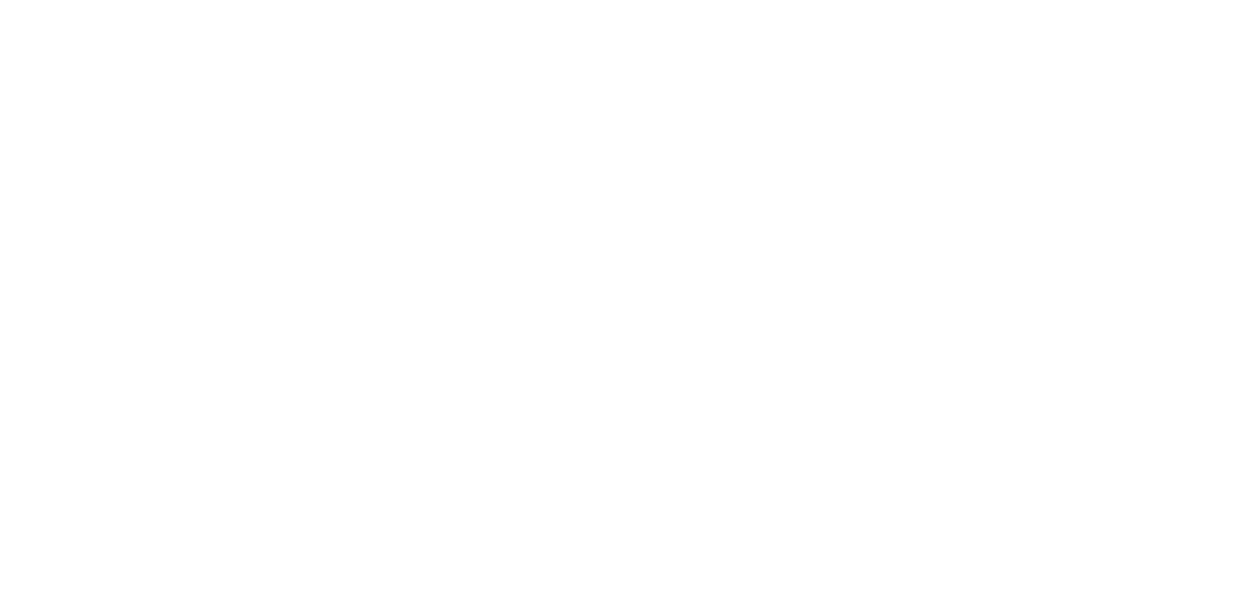 scroll, scrollTop: 0, scrollLeft: 0, axis: both 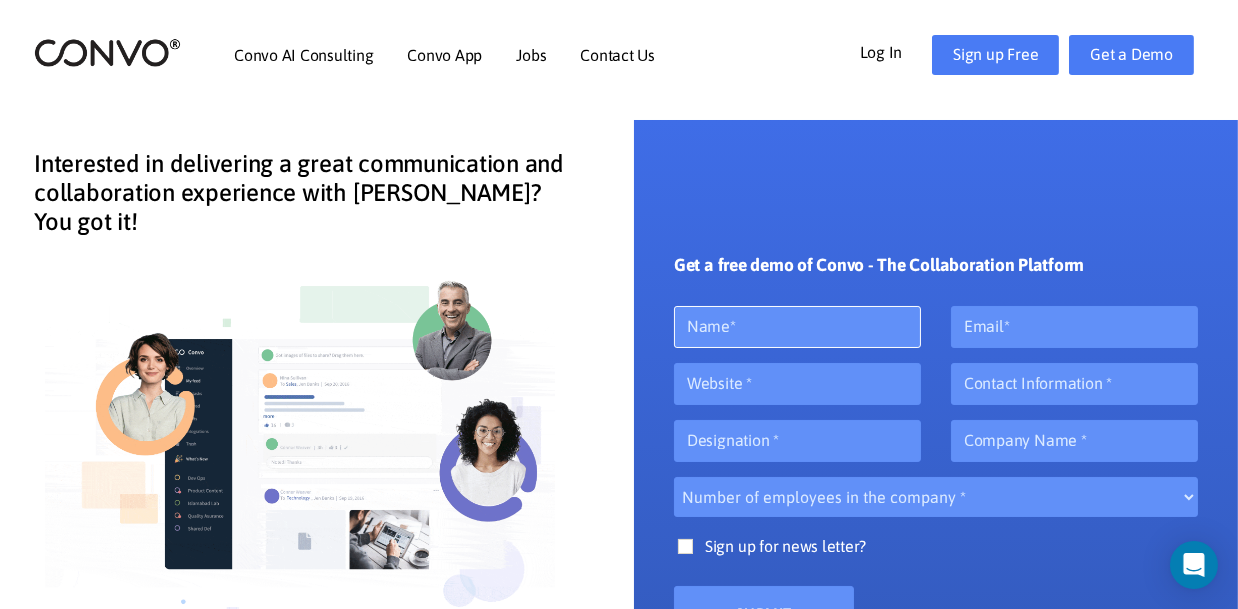 click at bounding box center [797, 327] 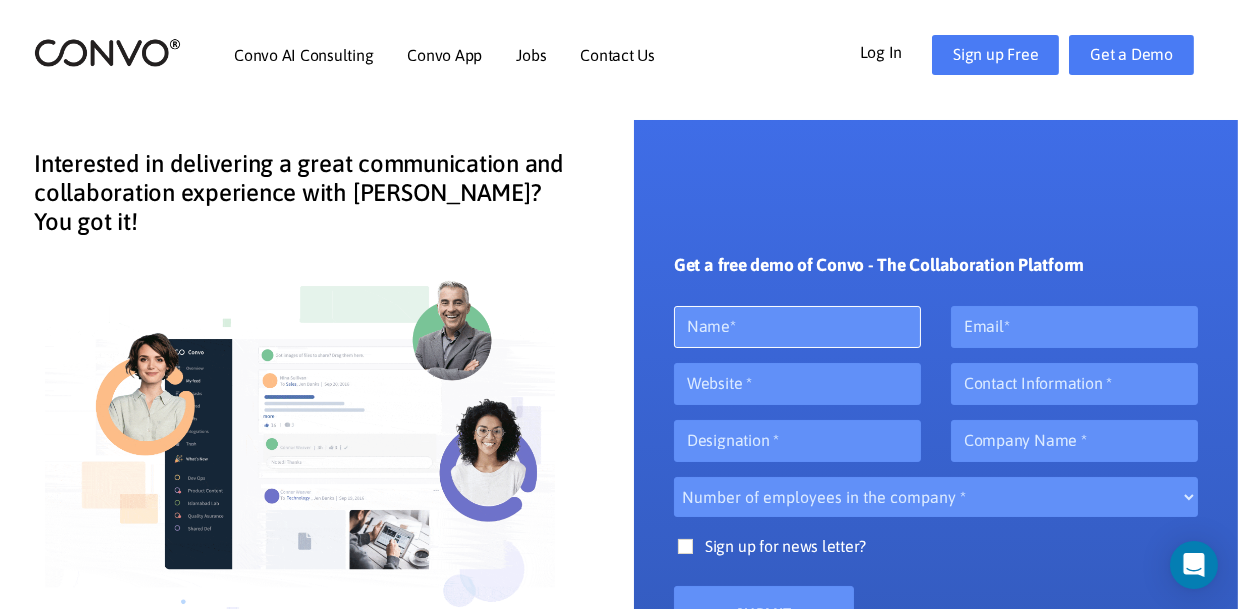 type on "Peta- Gay Mckenzie" 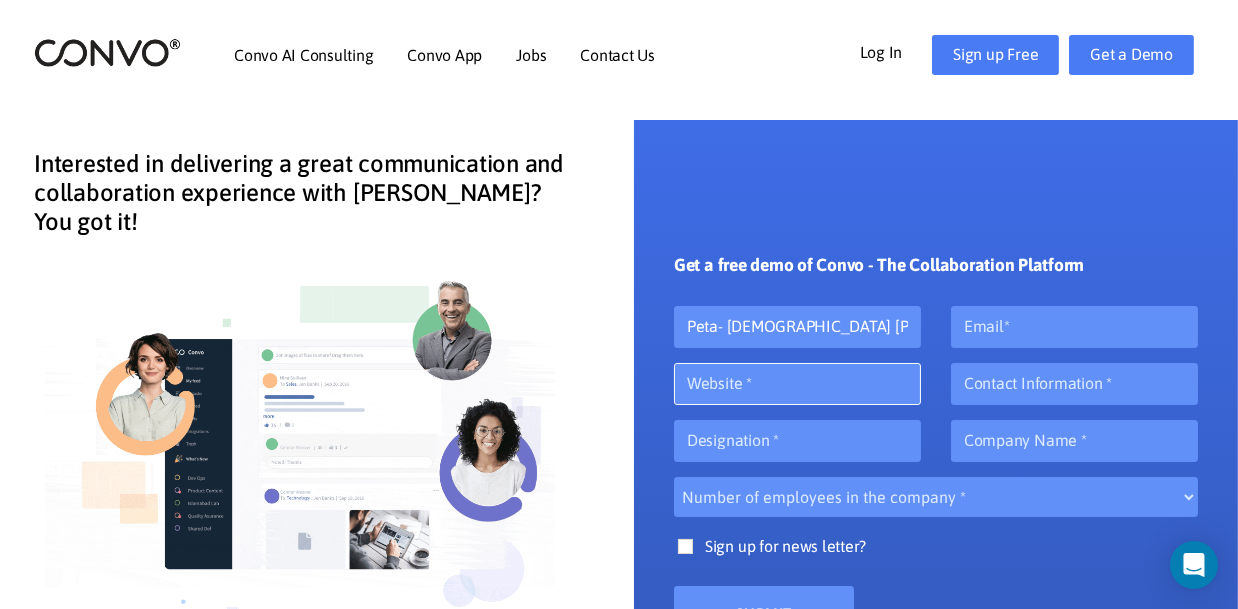 click at bounding box center (797, 384) 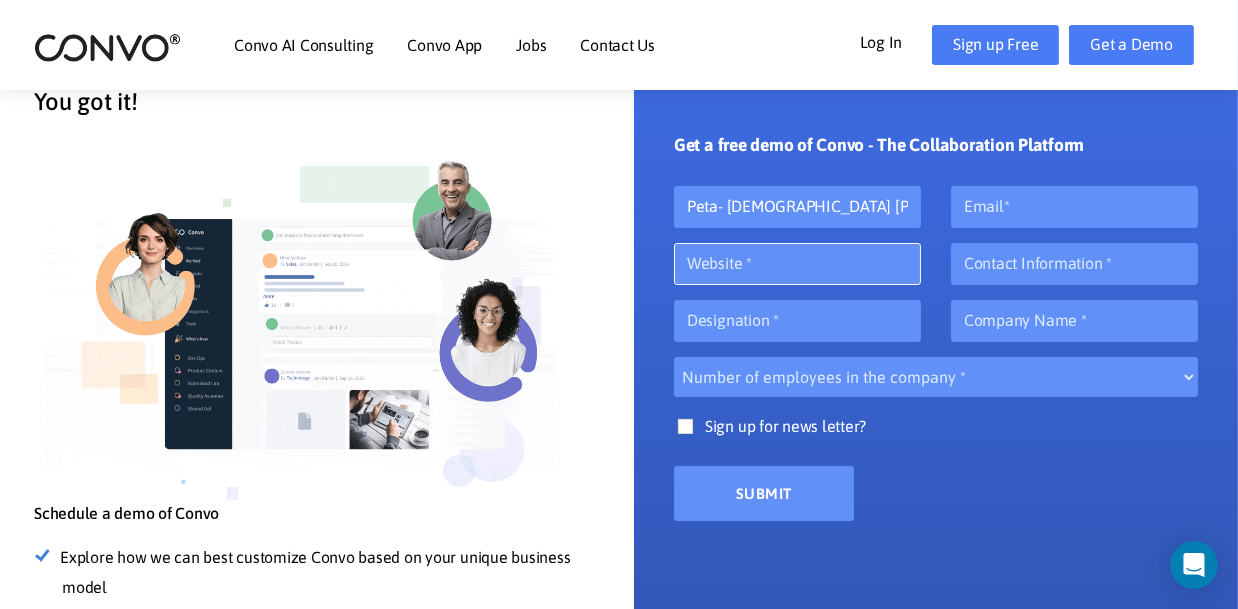 scroll, scrollTop: 160, scrollLeft: 0, axis: vertical 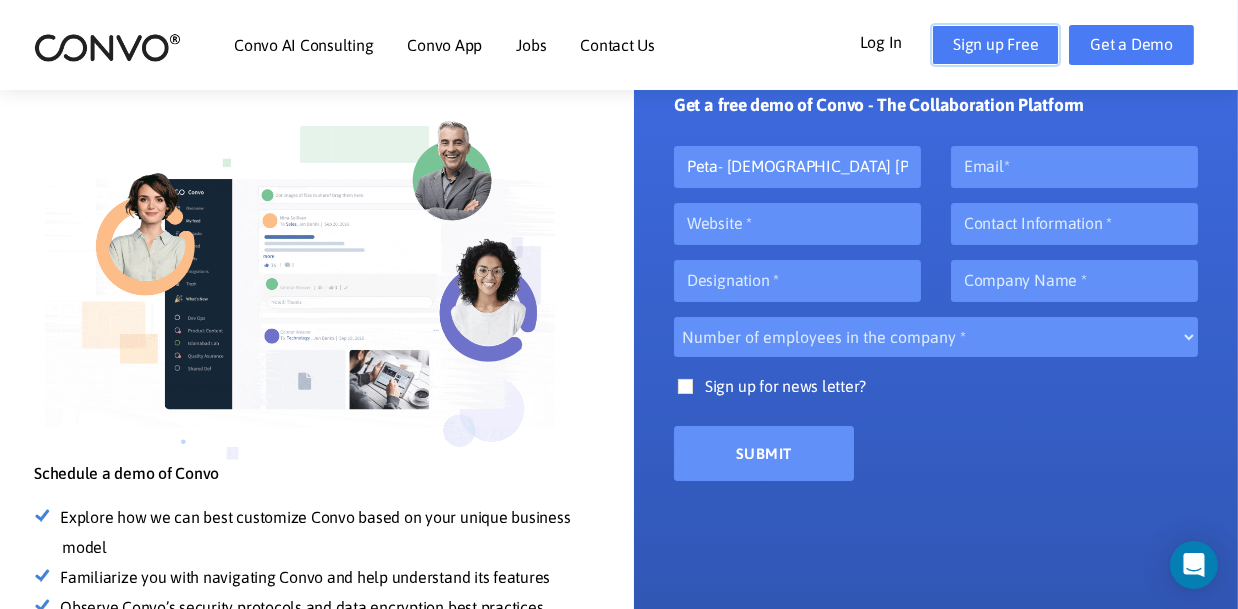 click on "Sign up Free" at bounding box center [995, 45] 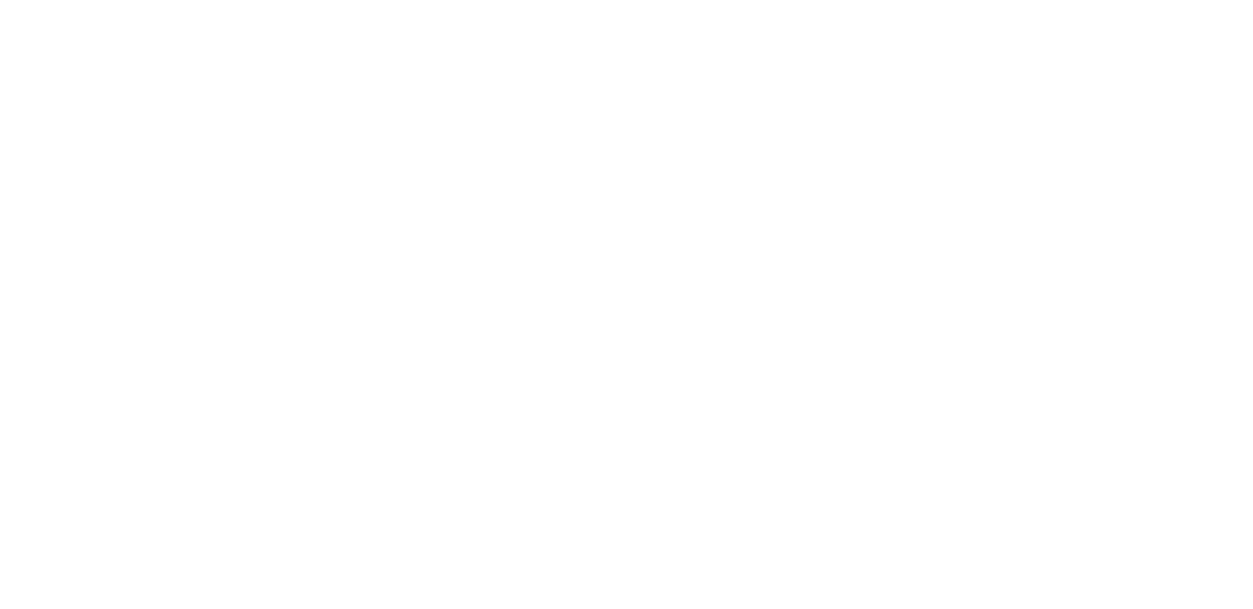 scroll, scrollTop: 0, scrollLeft: 0, axis: both 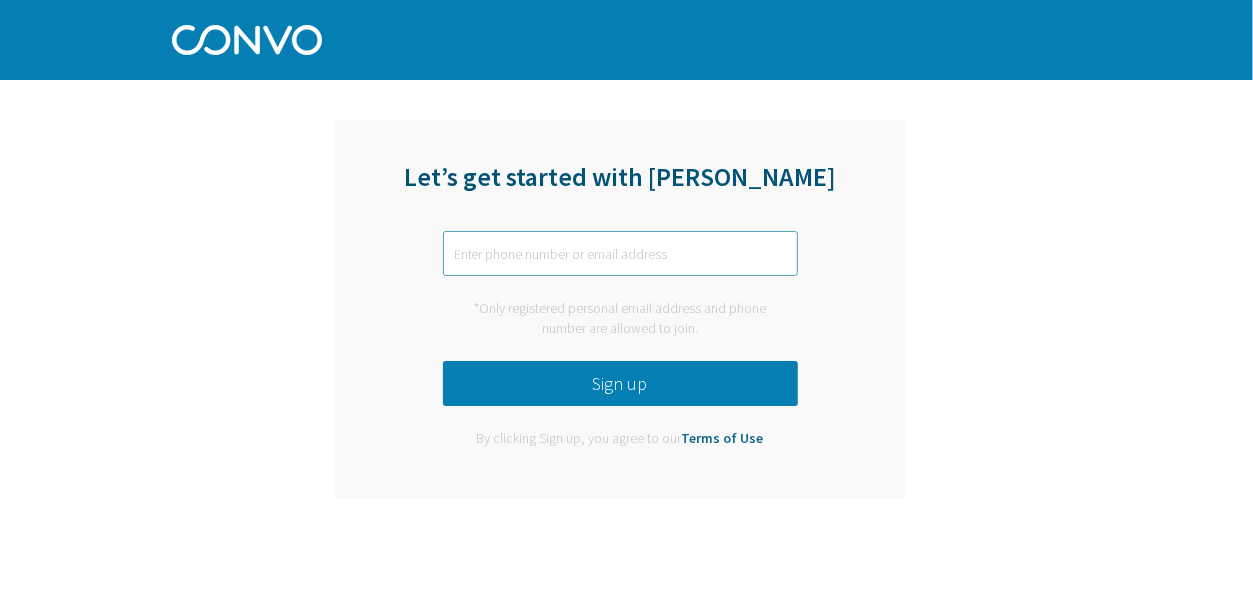 click at bounding box center (620, 253) 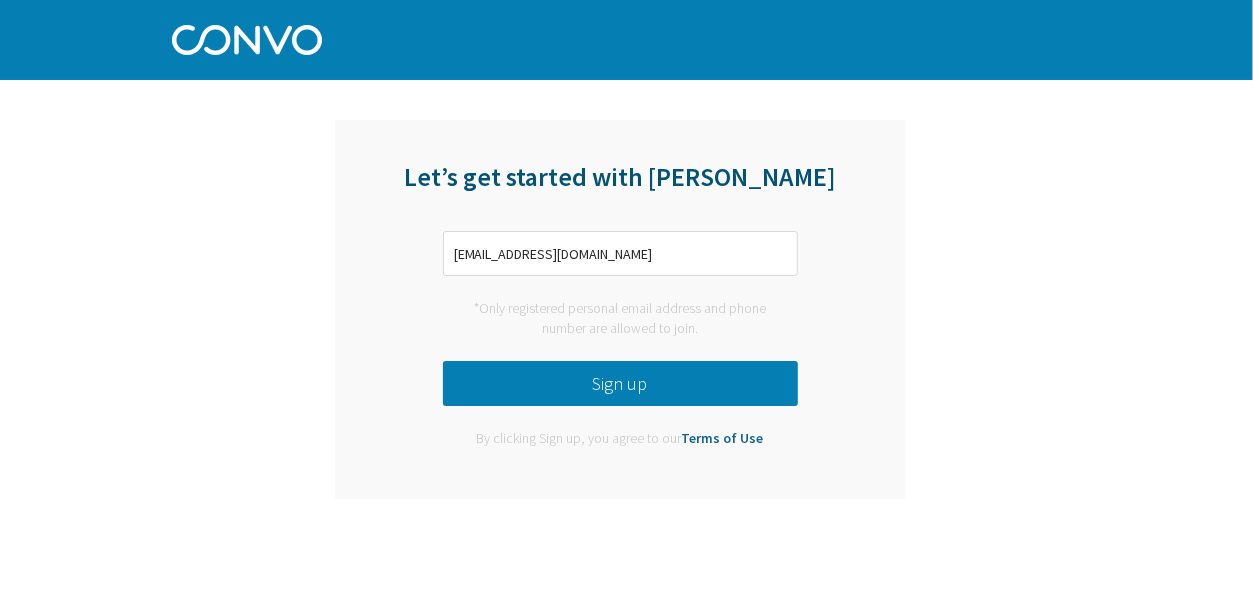 click on "Sign up" at bounding box center [620, 383] 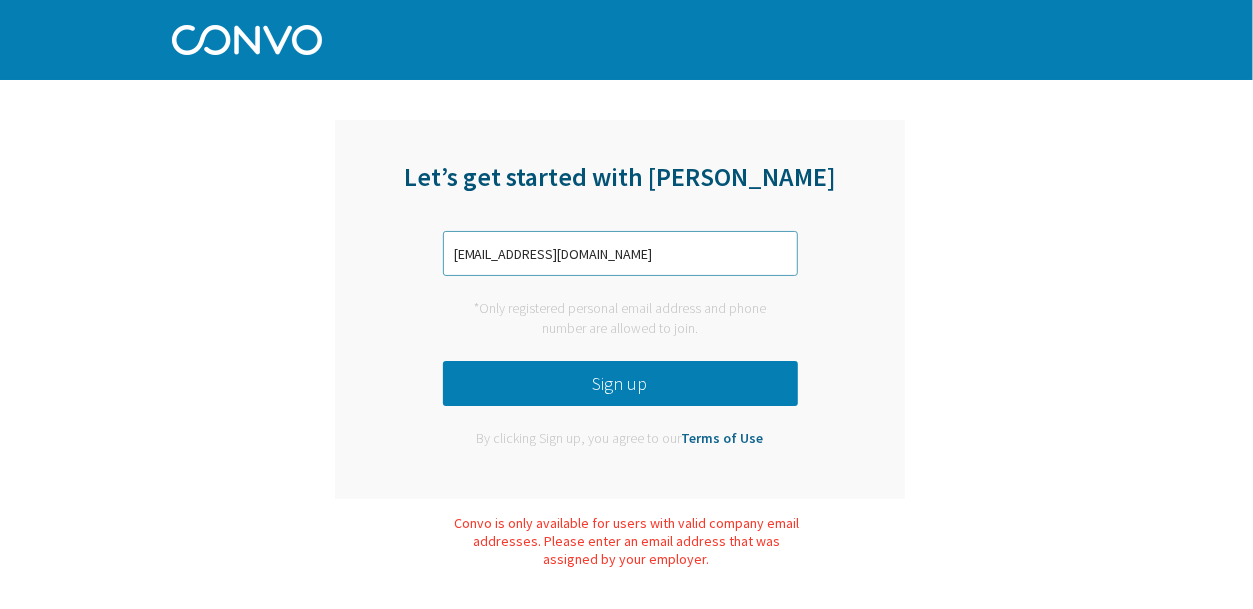 click on "[EMAIL_ADDRESS][DOMAIN_NAME]" at bounding box center (620, 253) 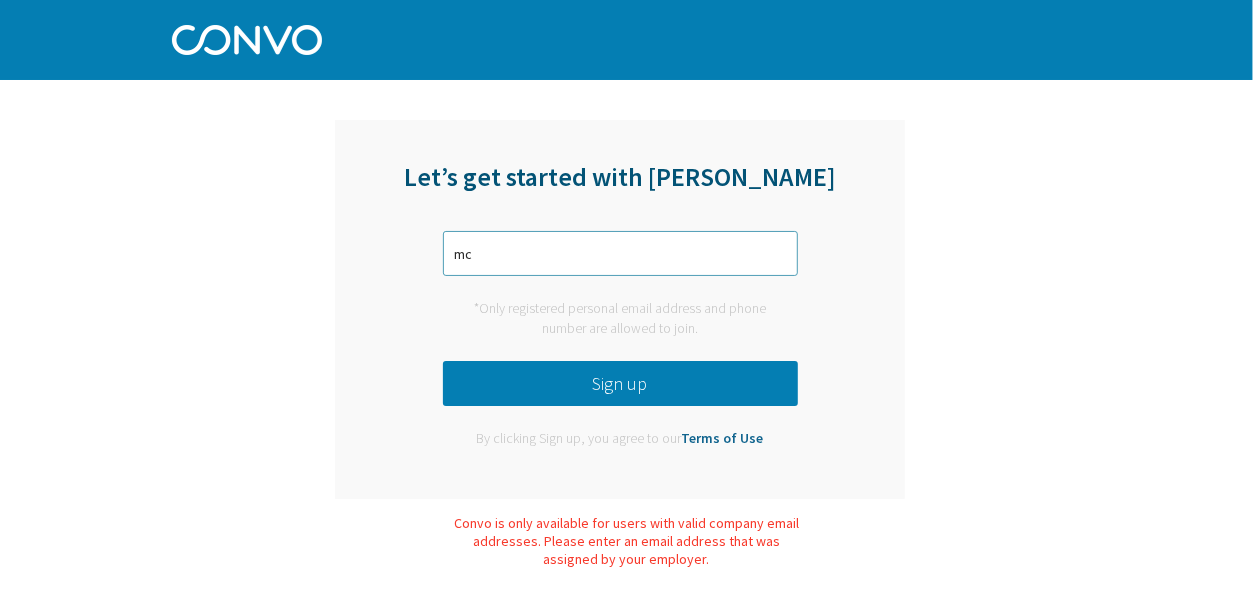 type on "m" 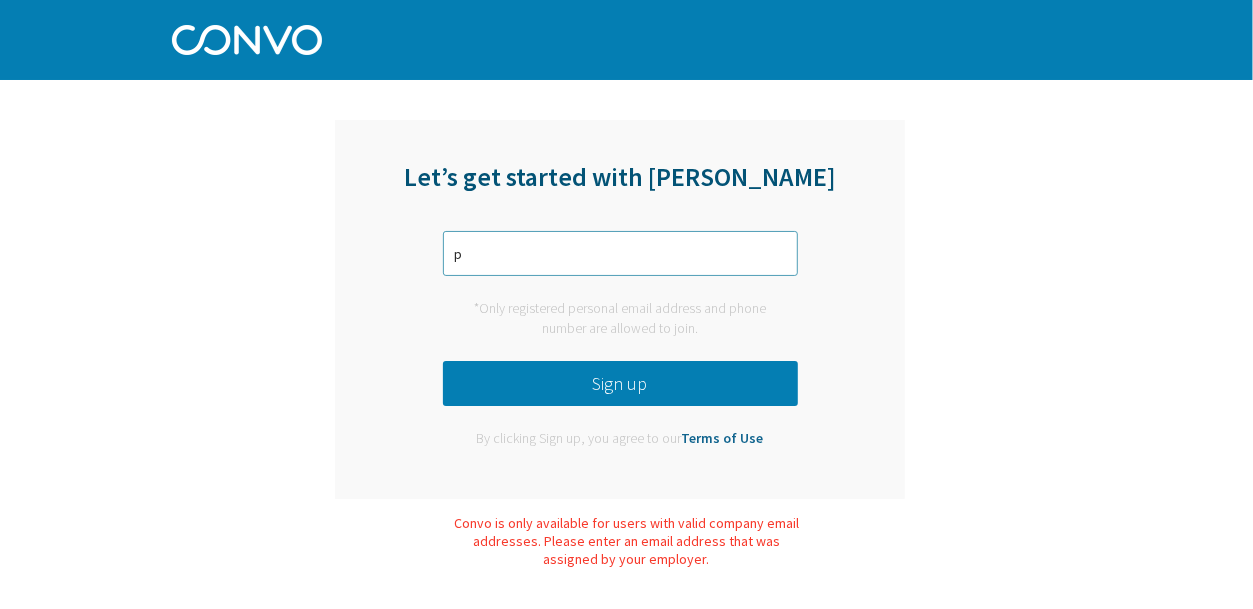 type on "[EMAIL_ADDRESS][DOMAIN_NAME]" 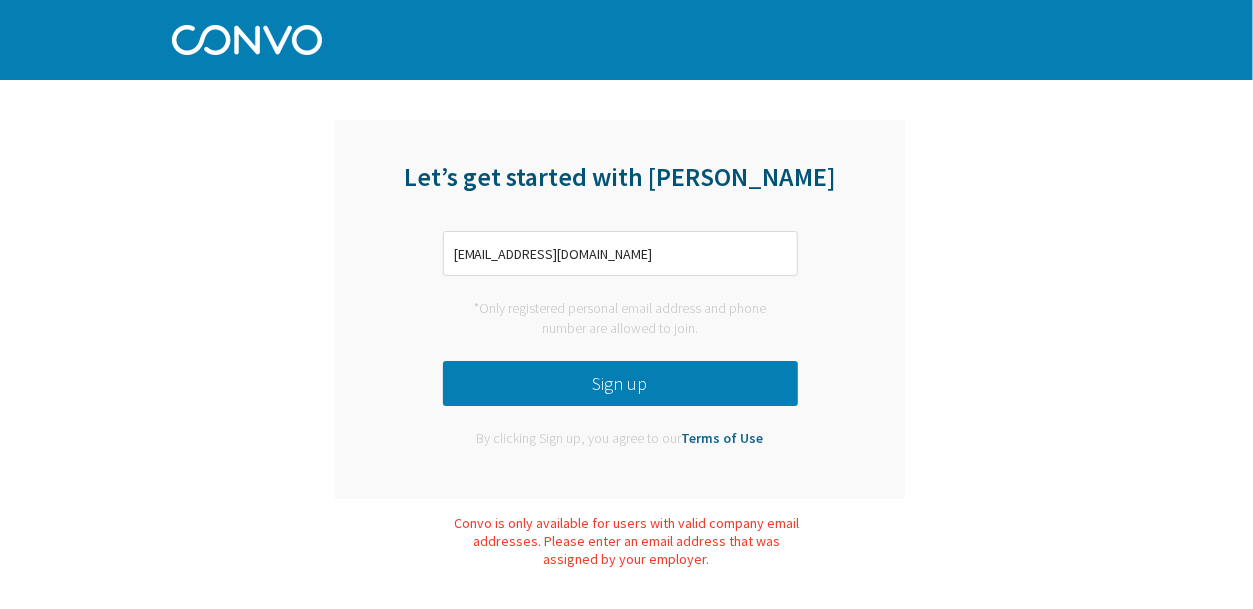 click on "Sign up" at bounding box center [620, 383] 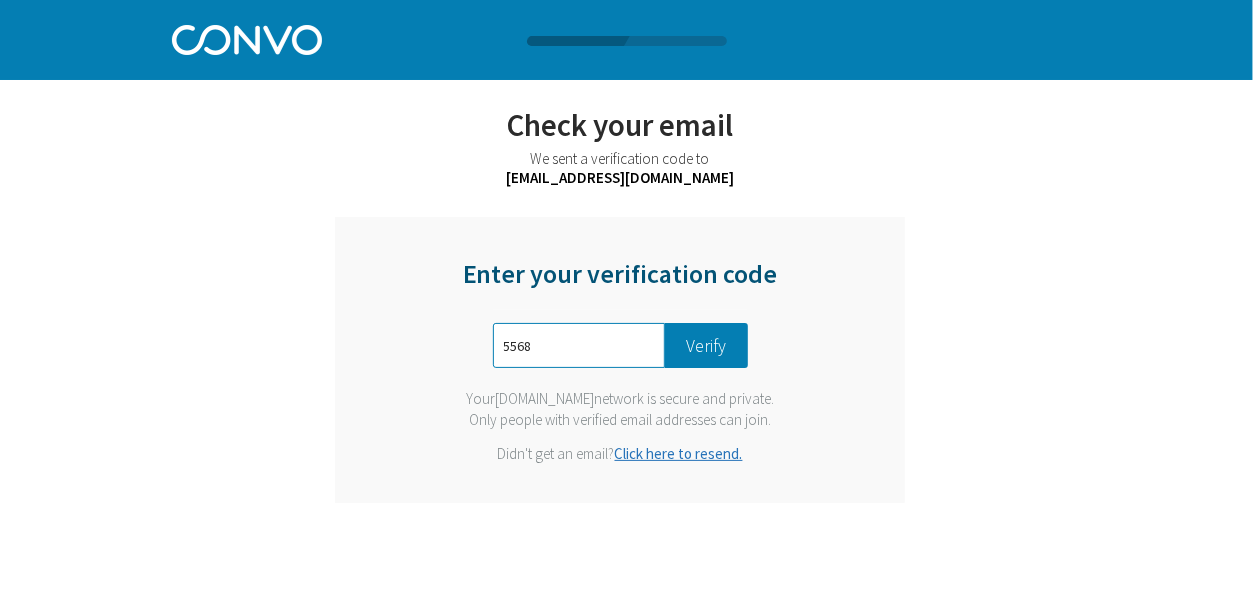 type on "5568" 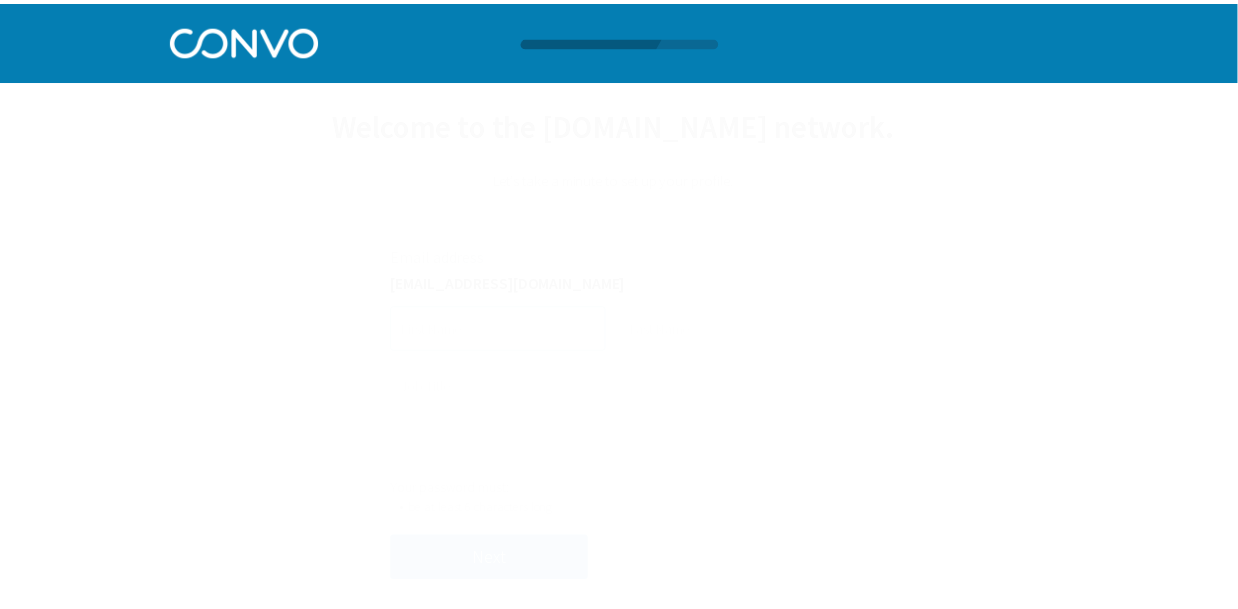 scroll, scrollTop: 0, scrollLeft: 0, axis: both 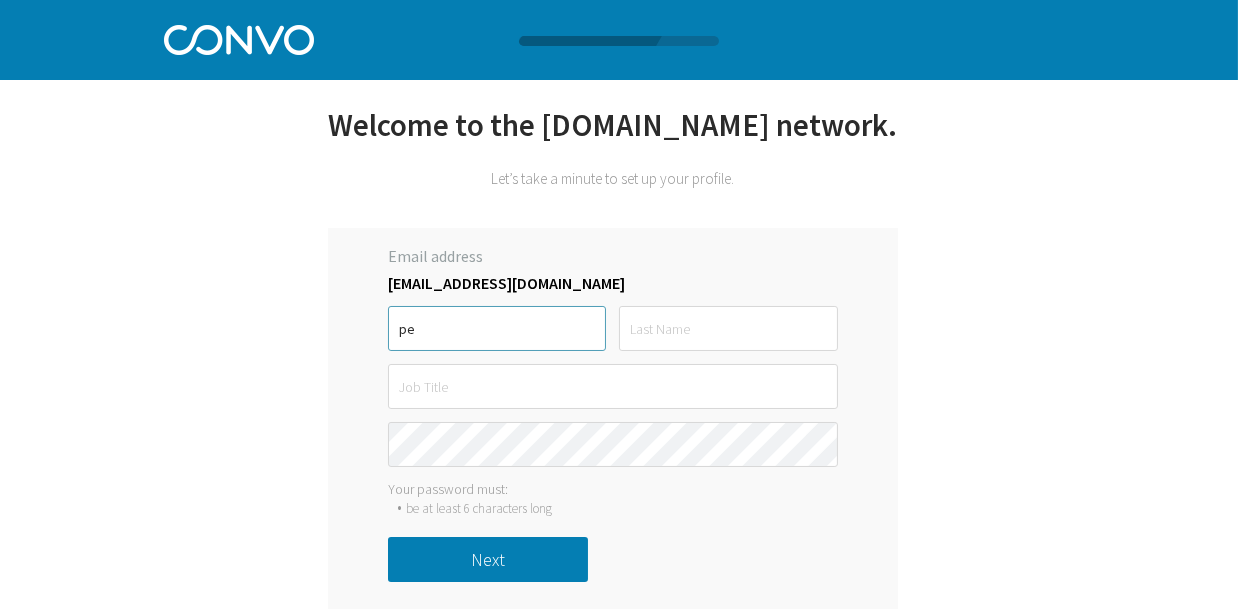 type on "Peta- [DEMOGRAPHIC_DATA]" 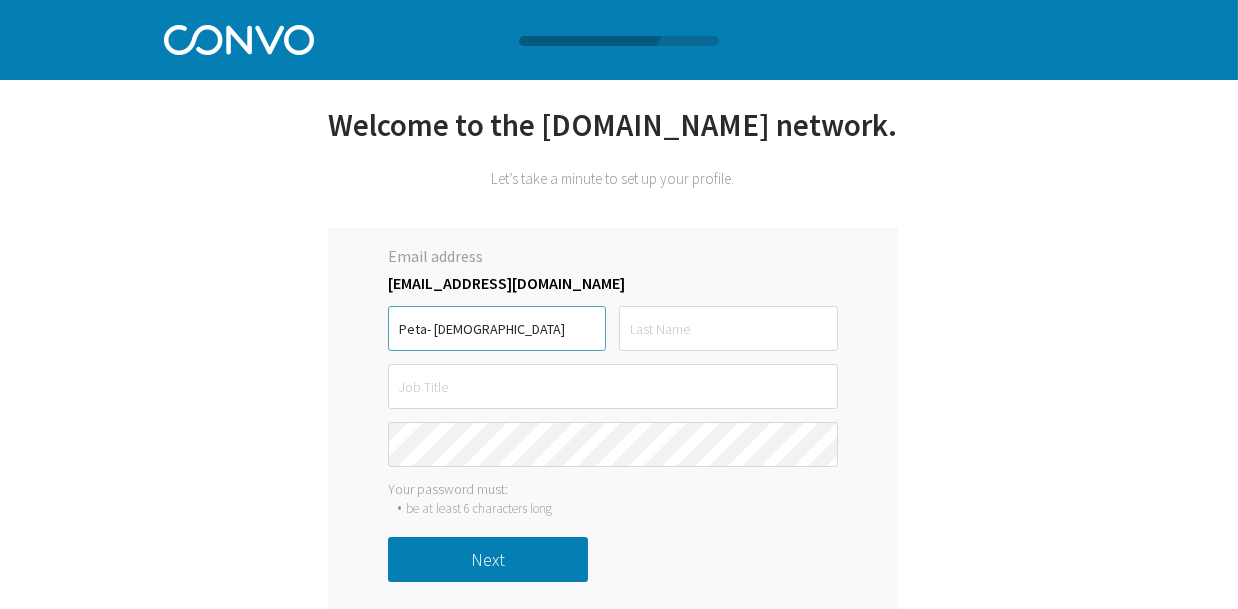 type on "[PERSON_NAME]" 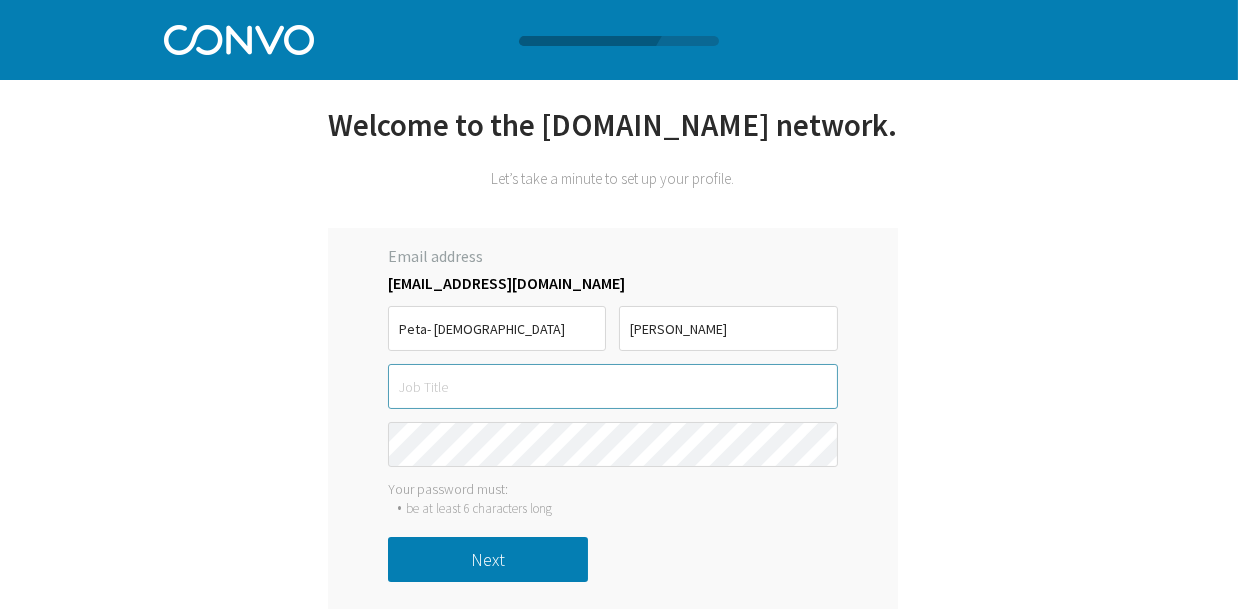 click at bounding box center [613, 386] 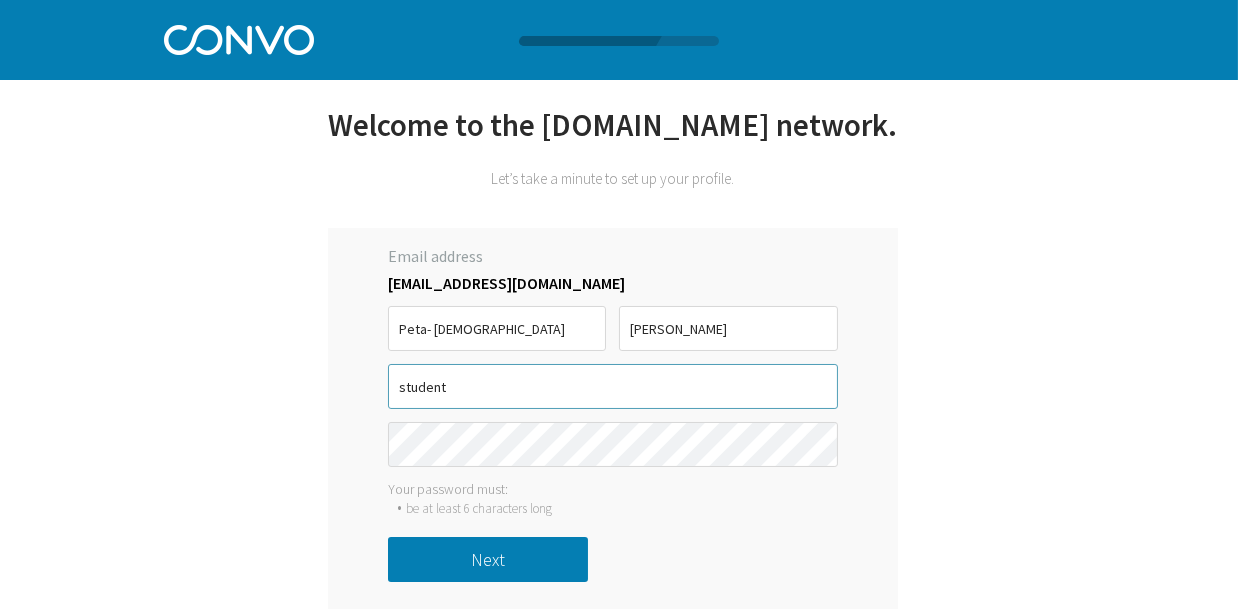 type on "student" 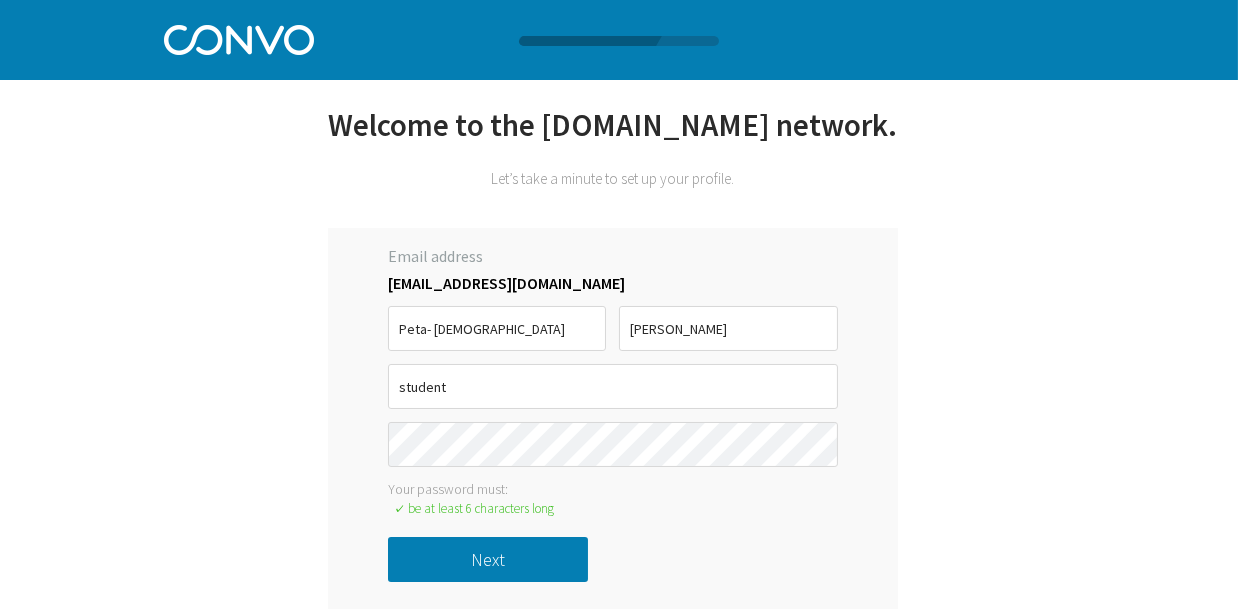 click on "Next" at bounding box center (488, 559) 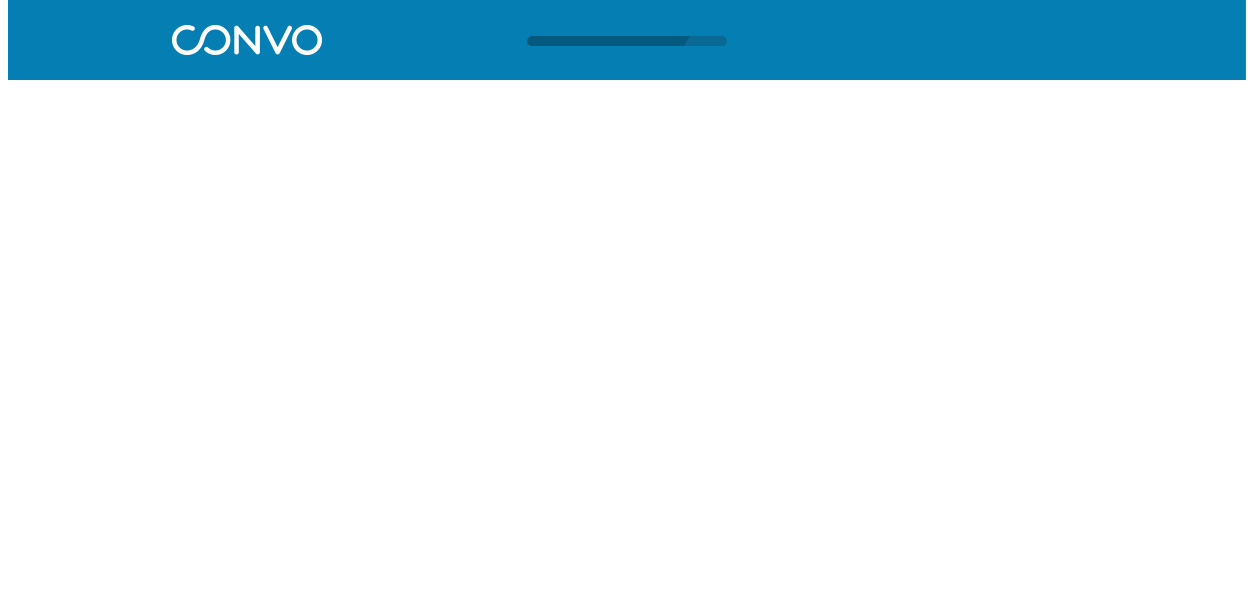 scroll, scrollTop: 0, scrollLeft: 0, axis: both 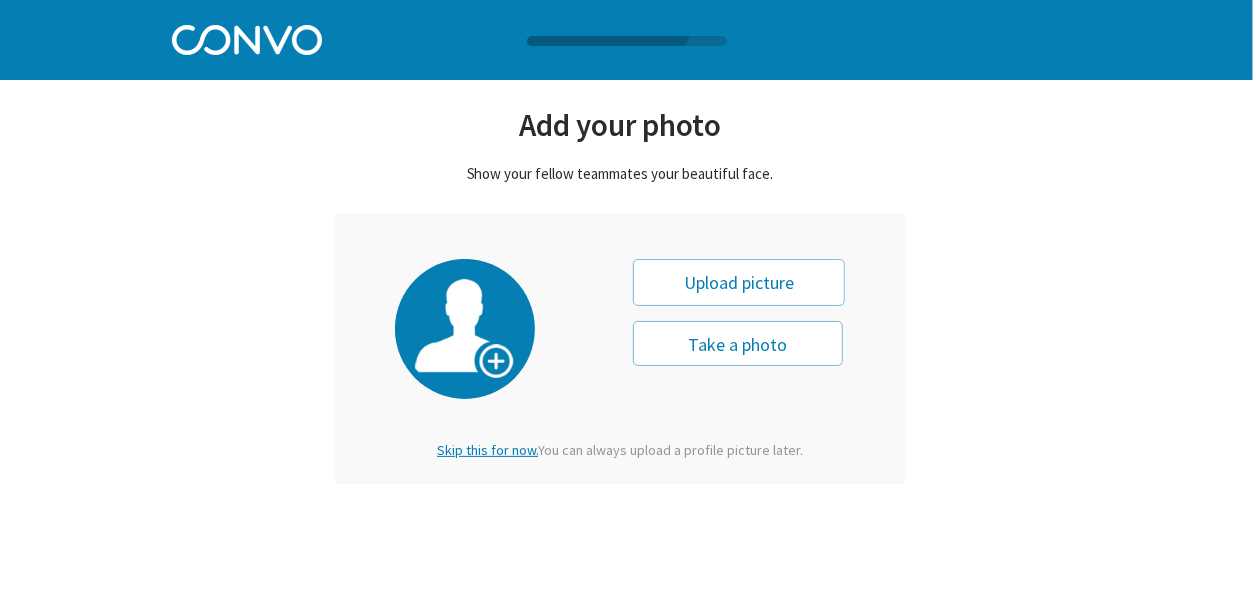 click on "Upload picture" at bounding box center (739, 282) 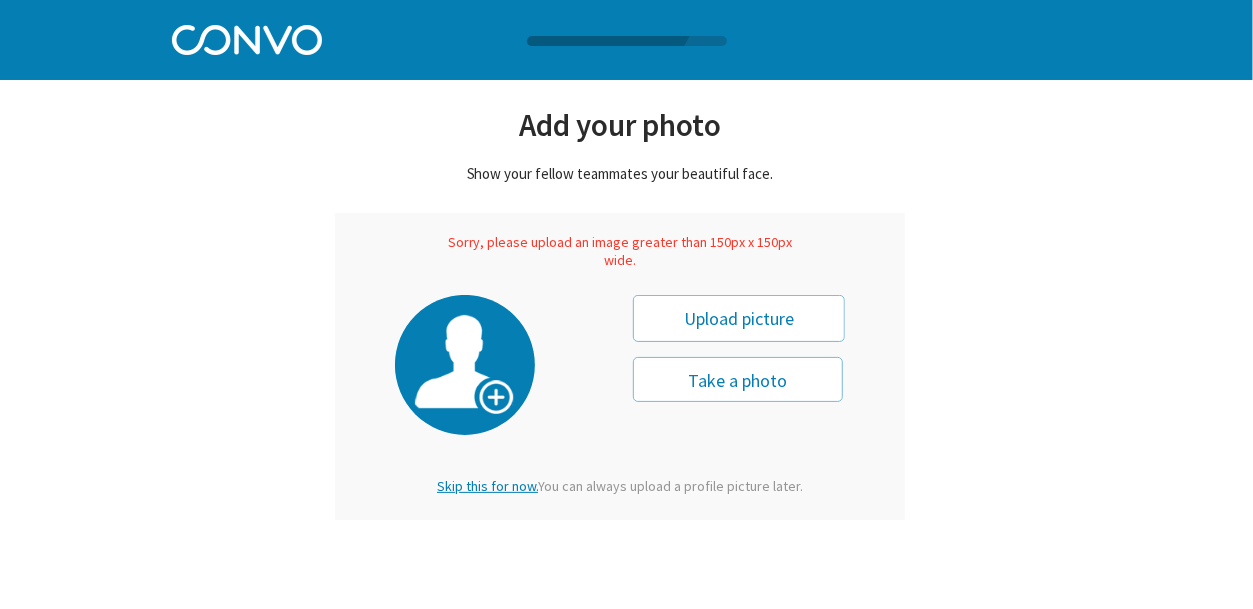 click at bounding box center [627, 39] 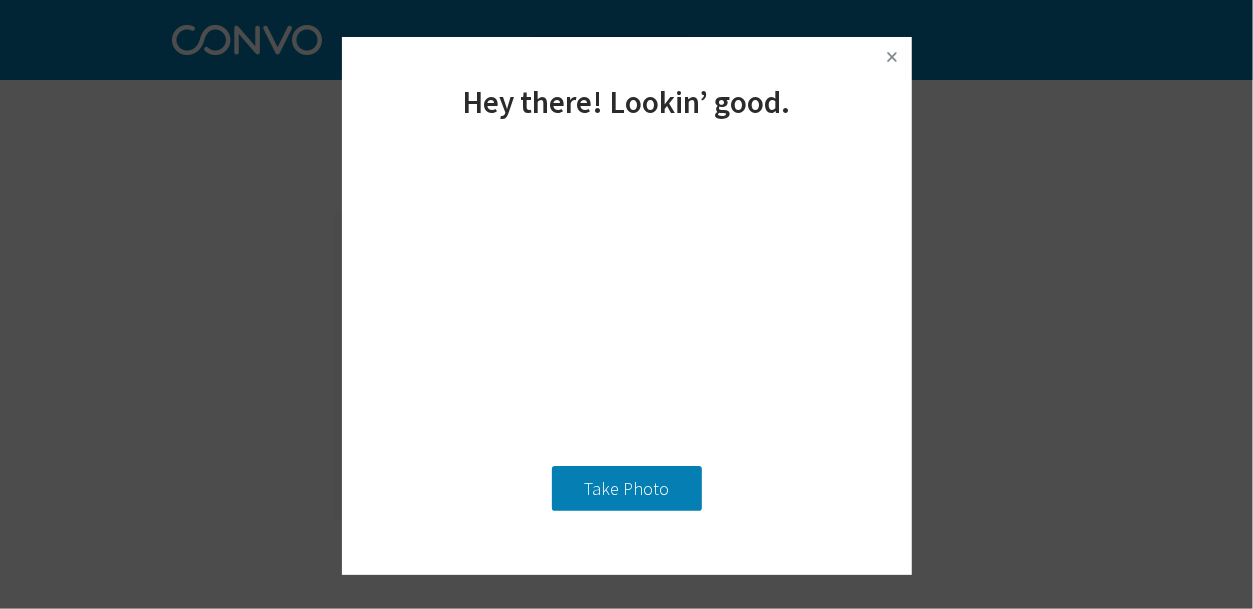 click at bounding box center (892, 57) 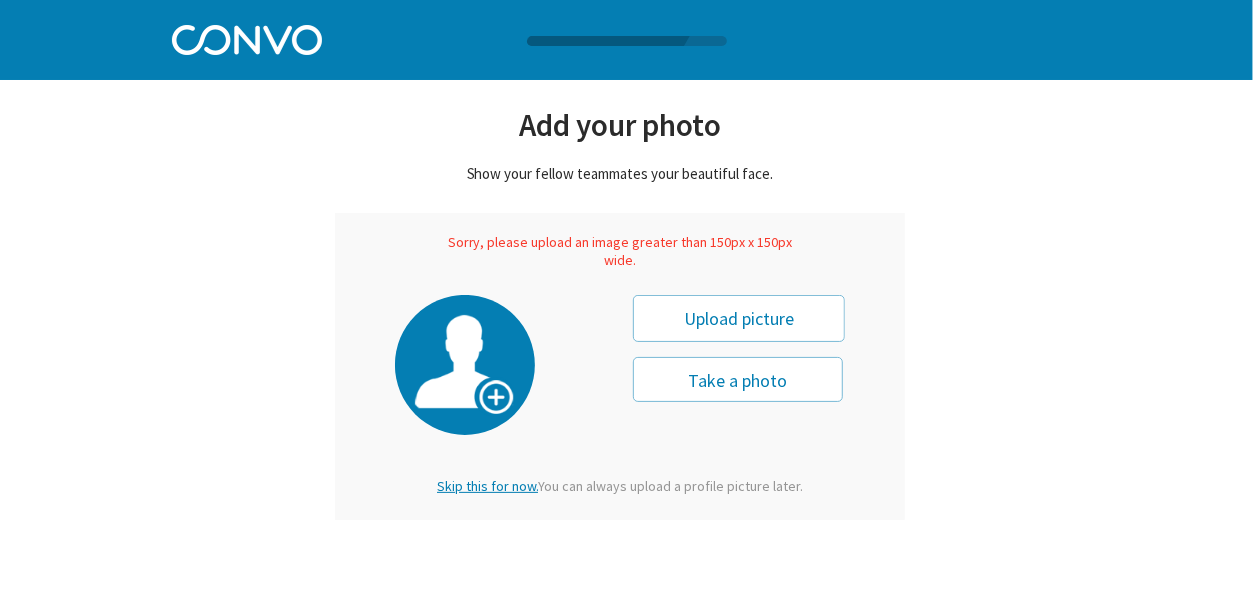 click at bounding box center [465, 366] 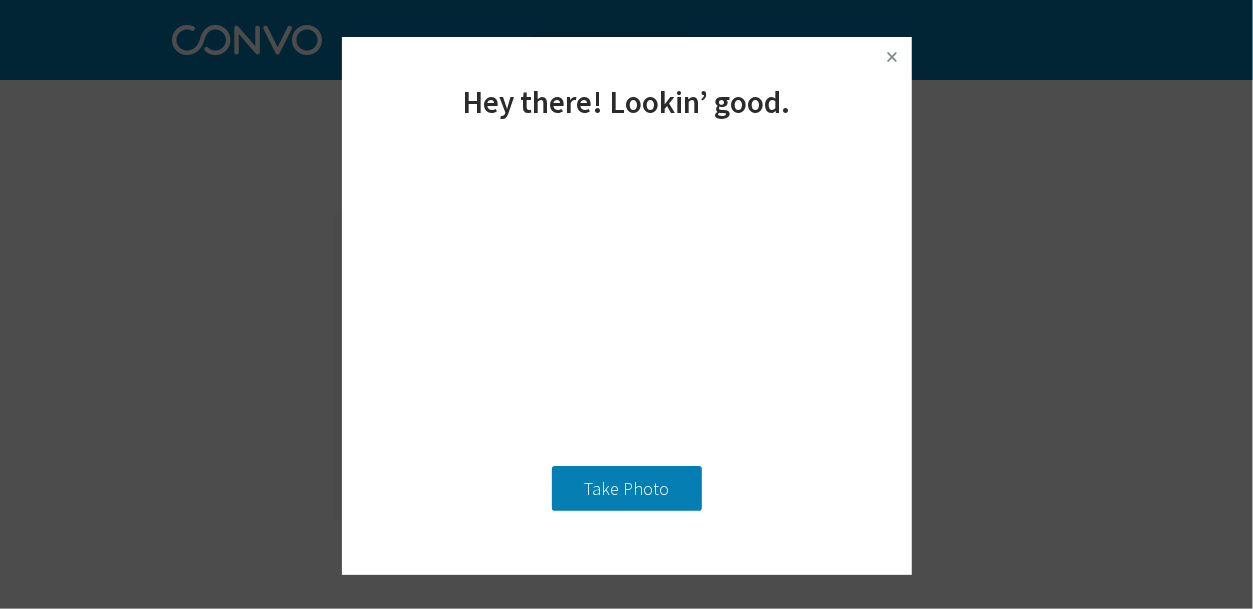 click on "Take Photo" at bounding box center [627, 488] 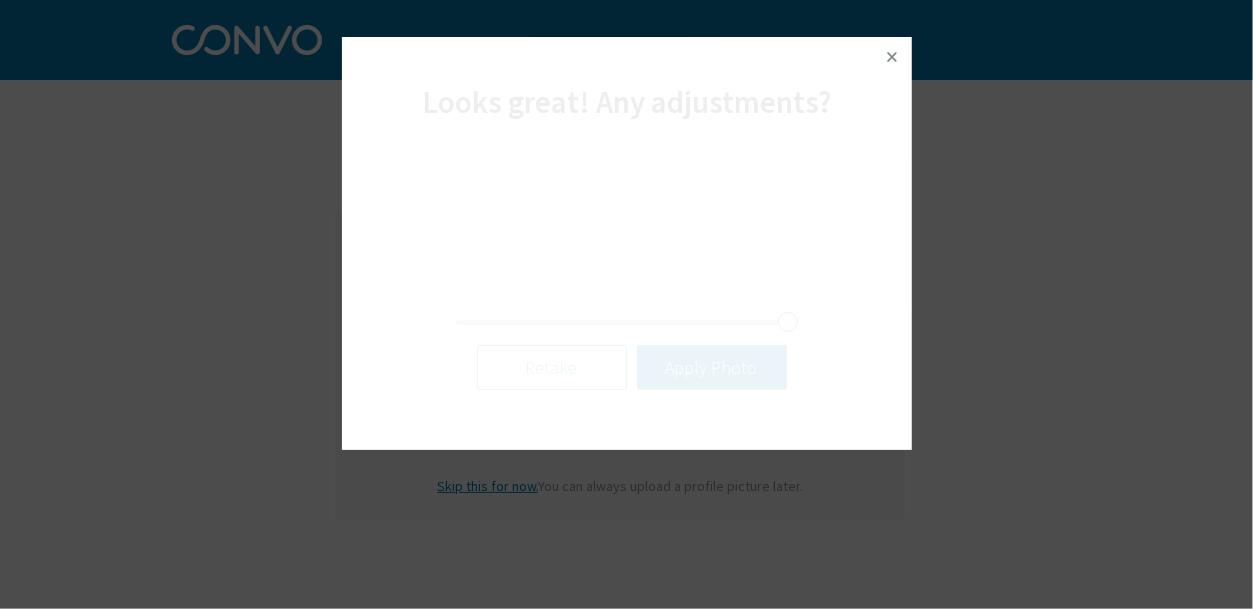 click on "Starting webcam...
Choose  "allow"  or  "accept"  in your browser
to take a photo for your Convo profile." at bounding box center [626, 323] 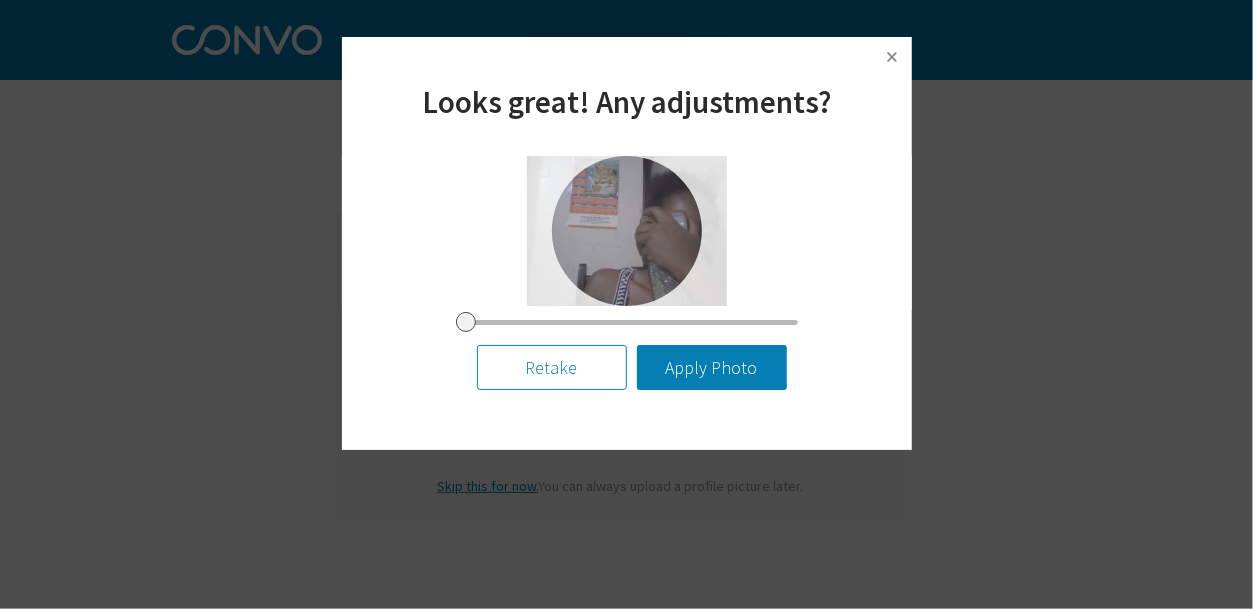 click on "Apply Photo" at bounding box center [712, 367] 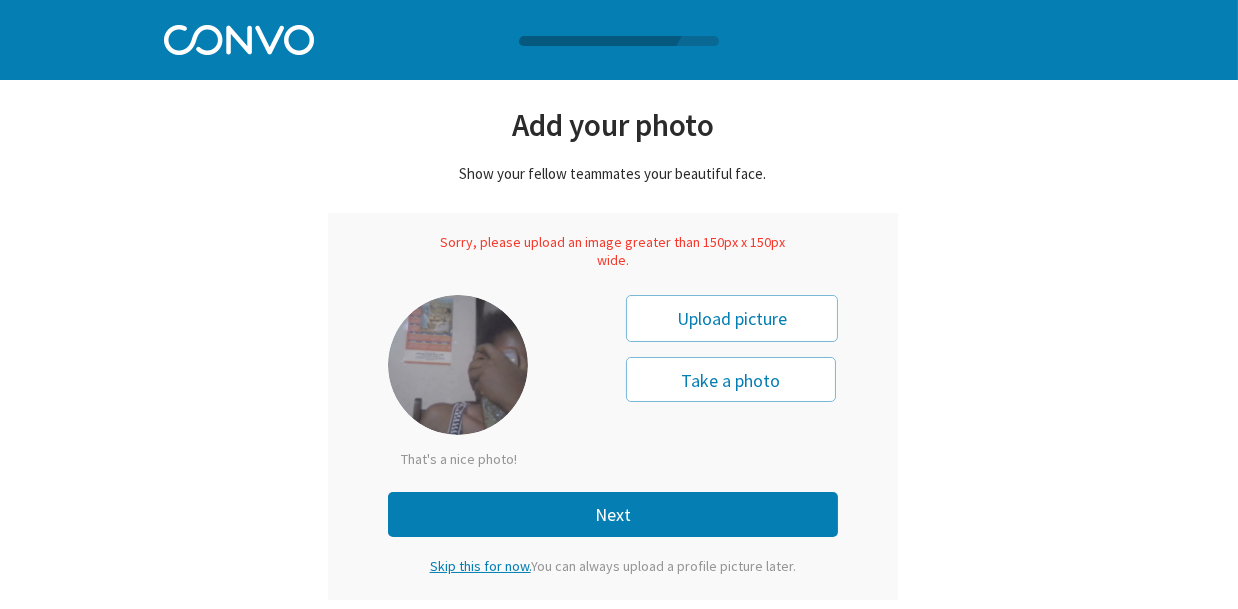 click on "Next" at bounding box center (613, 514) 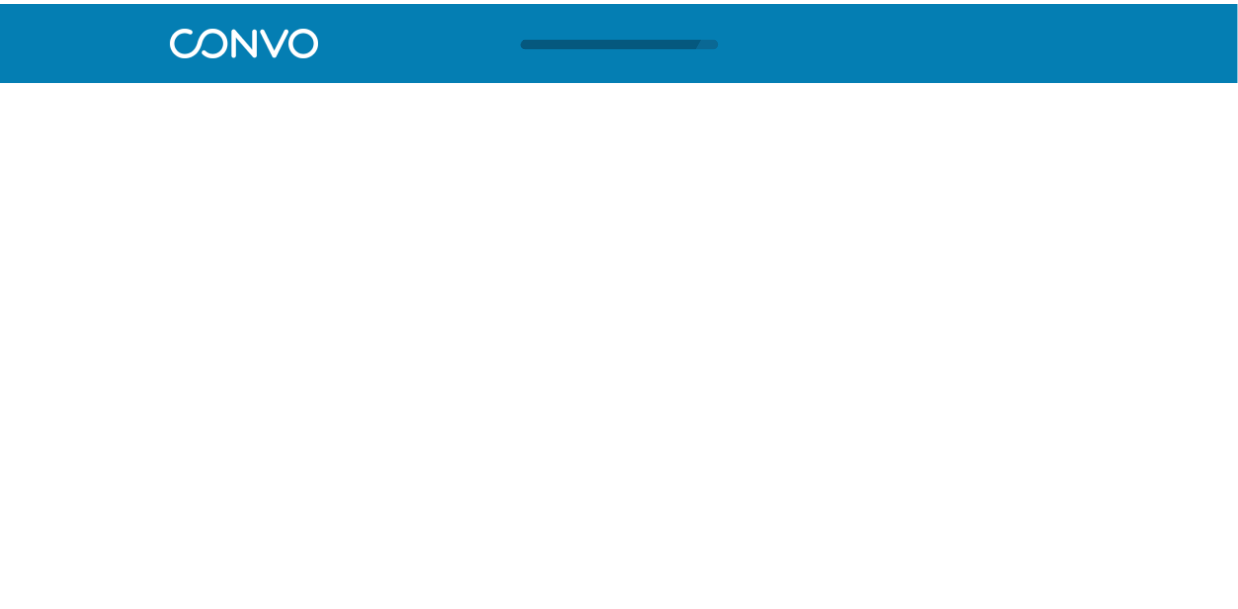 scroll, scrollTop: 0, scrollLeft: 0, axis: both 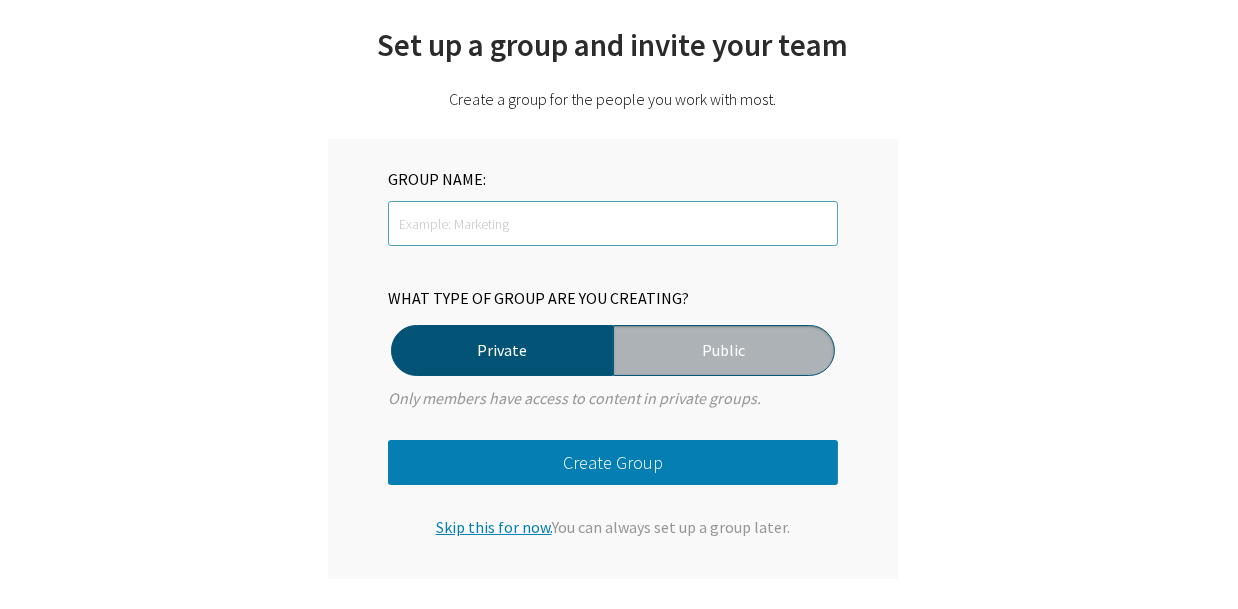 click at bounding box center [613, 223] 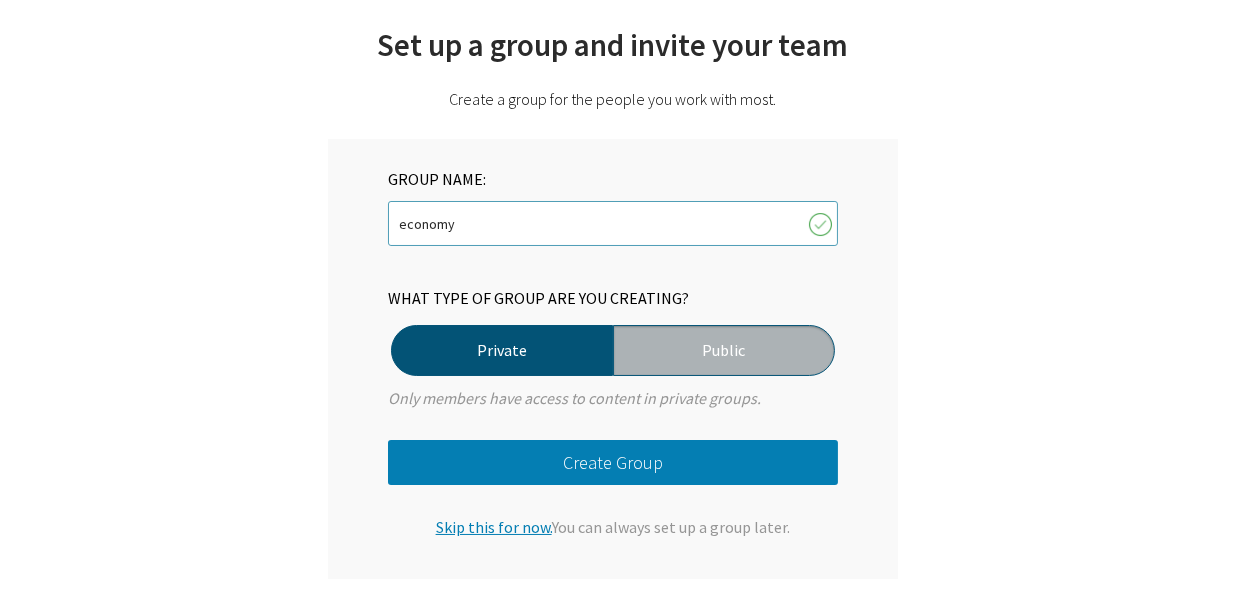 type on "economy" 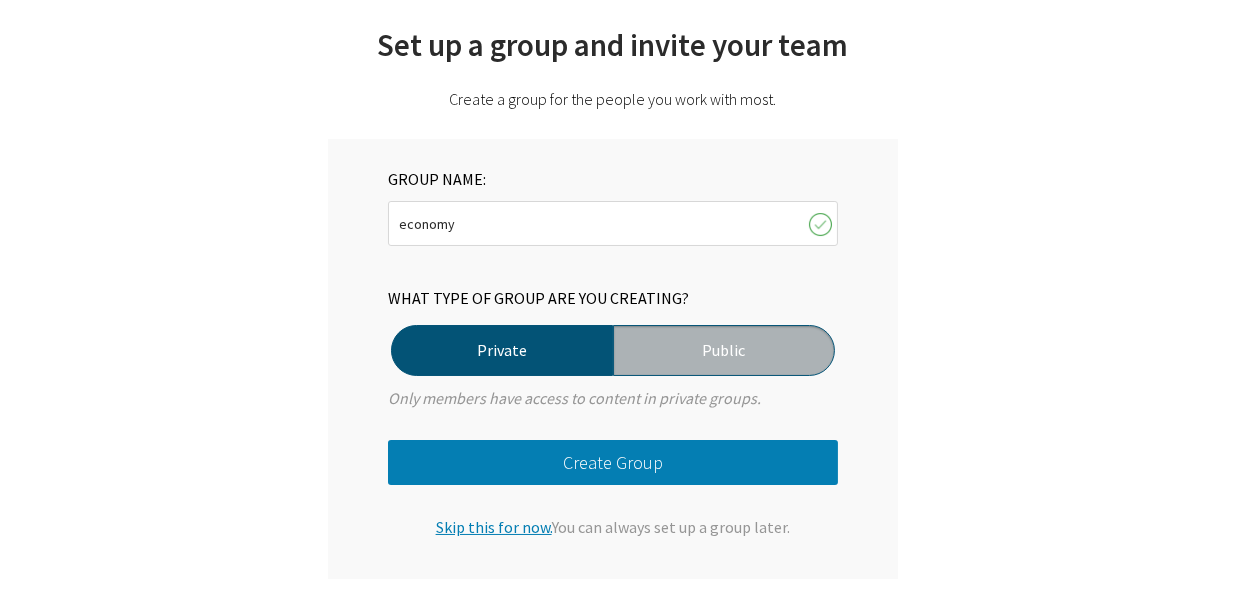 click on "Public" at bounding box center (724, 350) 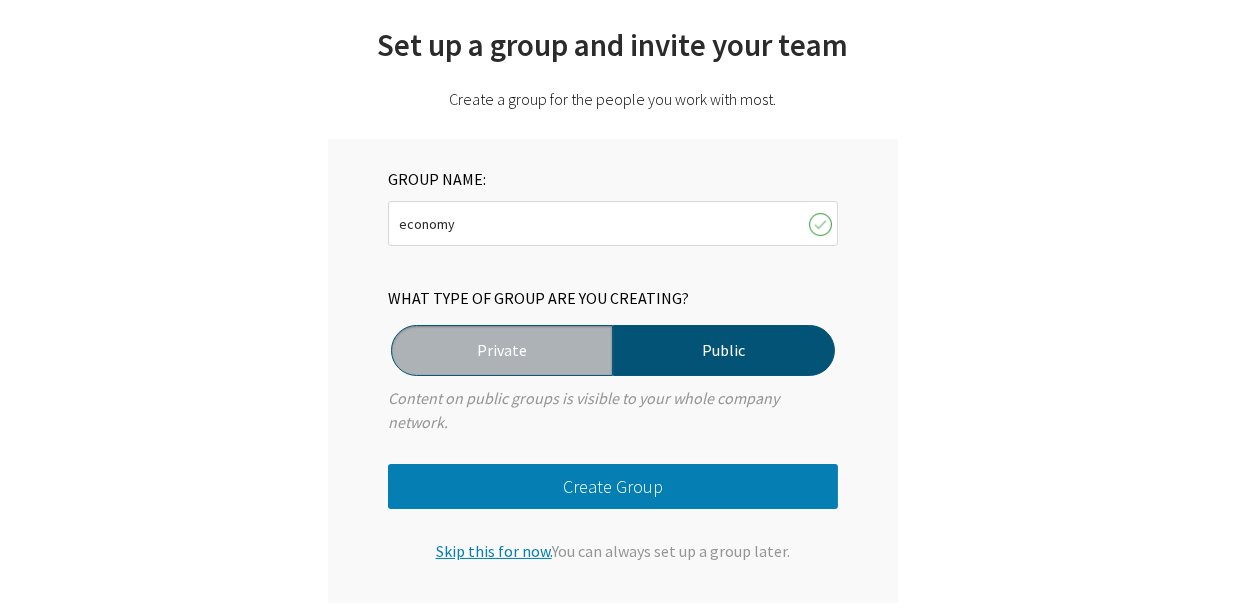 click on "Create Group" at bounding box center [613, 486] 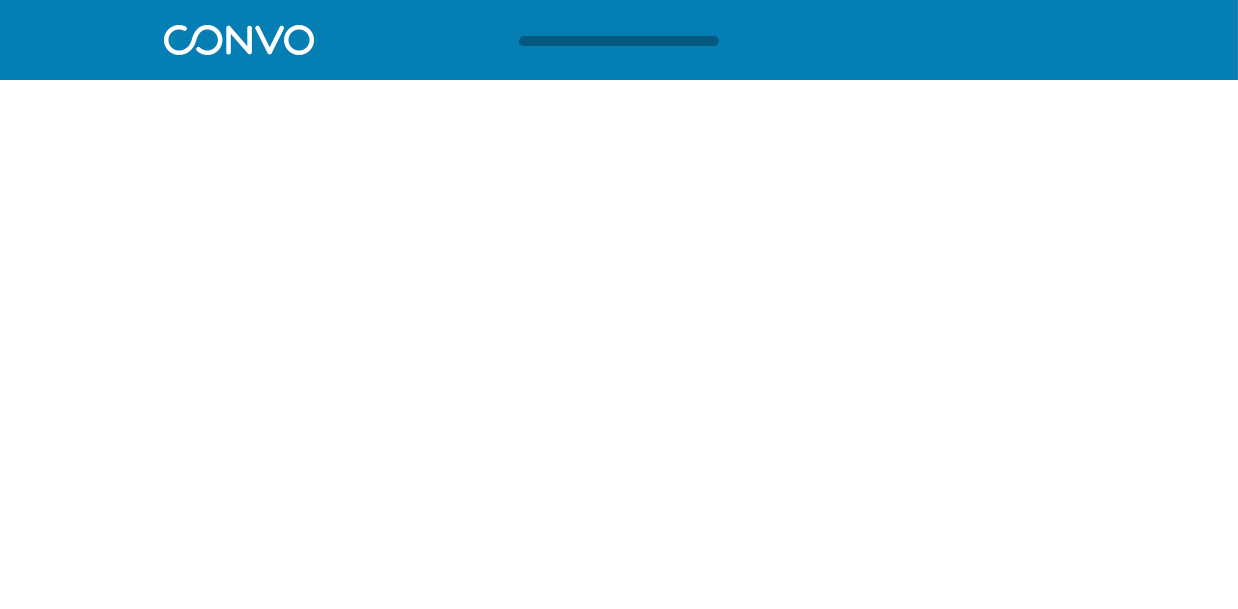 scroll, scrollTop: 0, scrollLeft: 0, axis: both 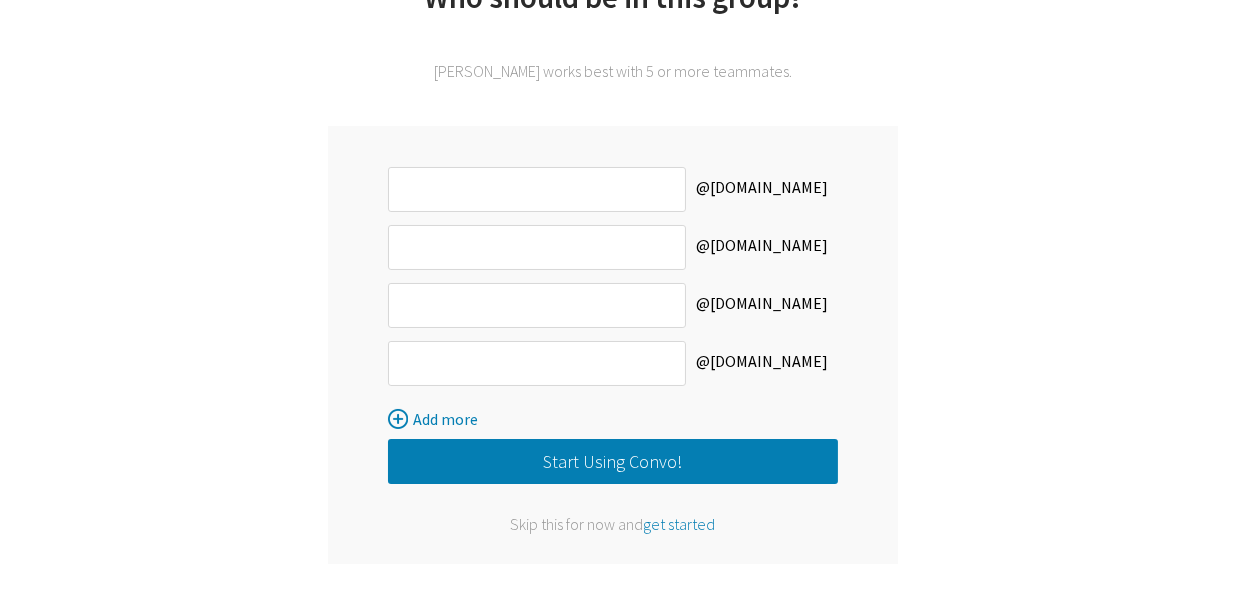 drag, startPoint x: 1248, startPoint y: 2, endPoint x: 880, endPoint y: 78, distance: 375.7659 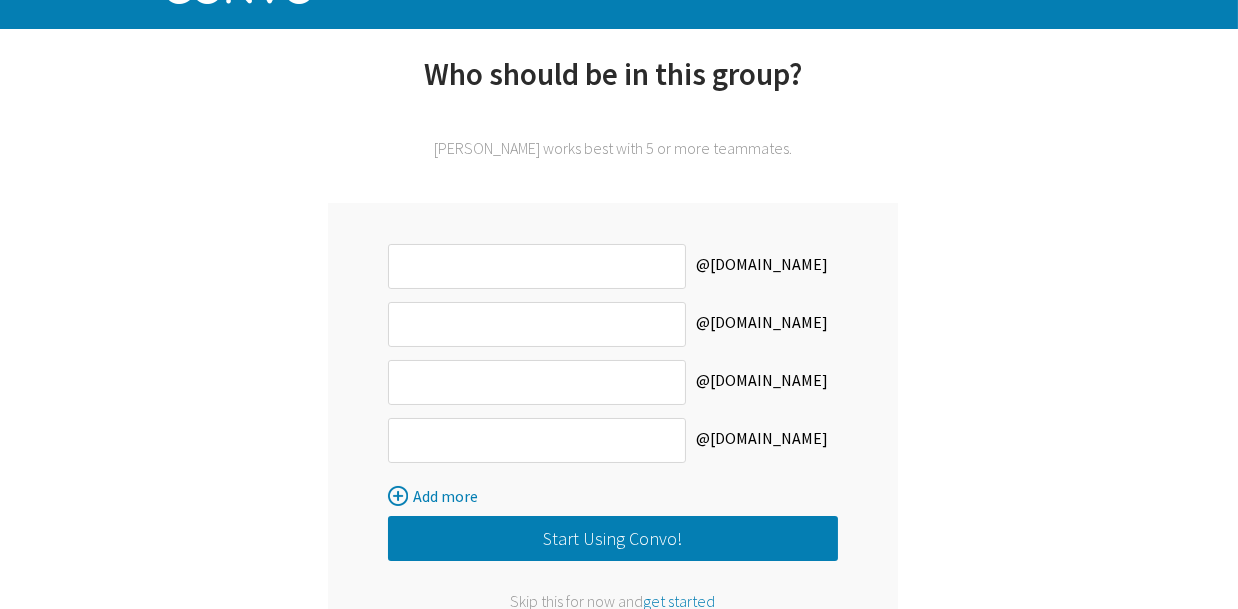 scroll, scrollTop: 11, scrollLeft: 0, axis: vertical 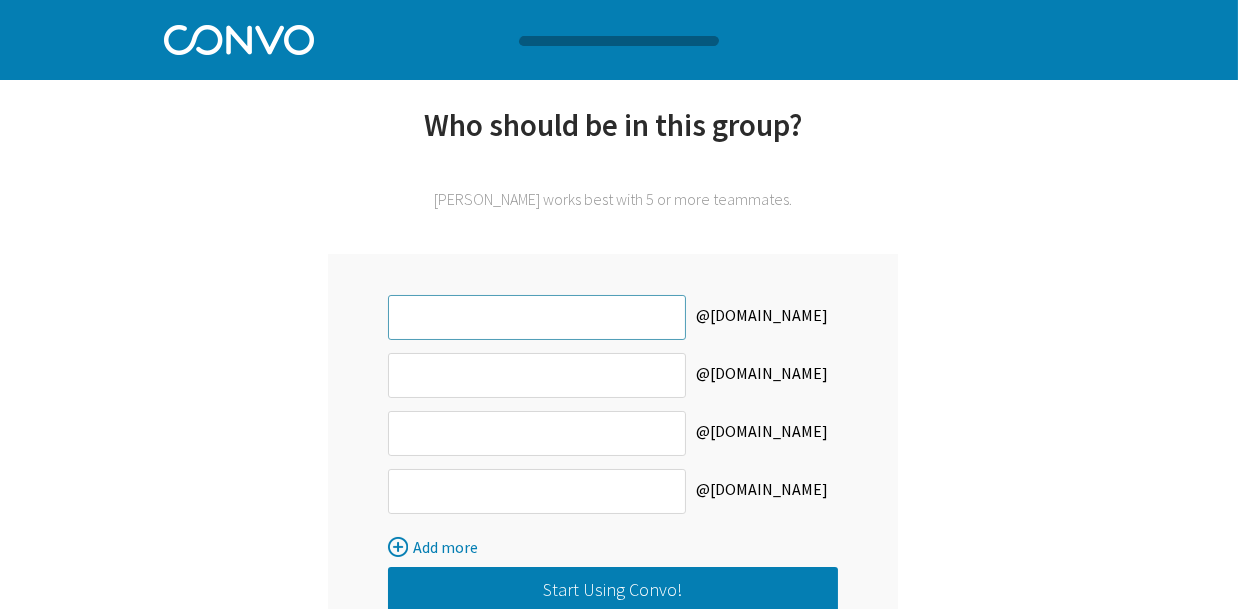 click at bounding box center [537, 317] 